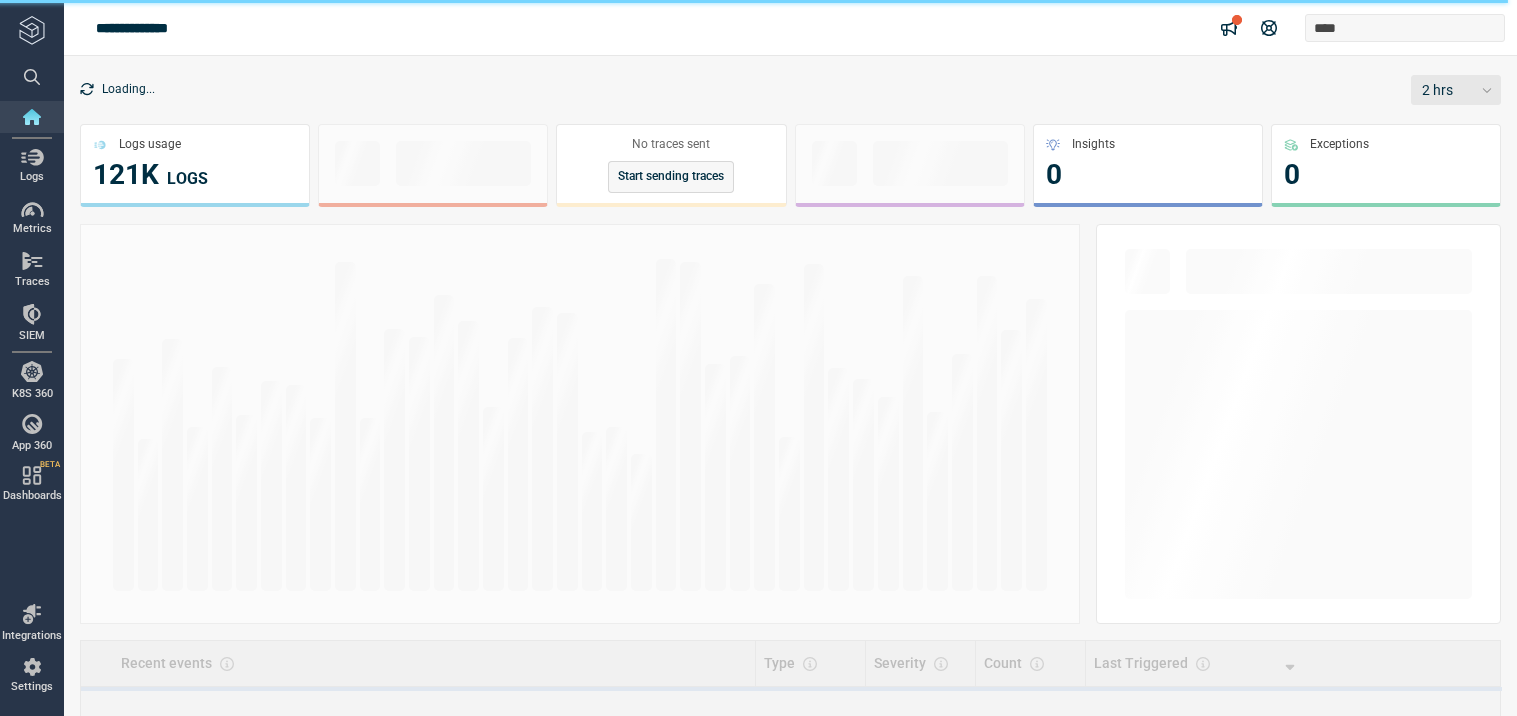 scroll, scrollTop: 0, scrollLeft: 0, axis: both 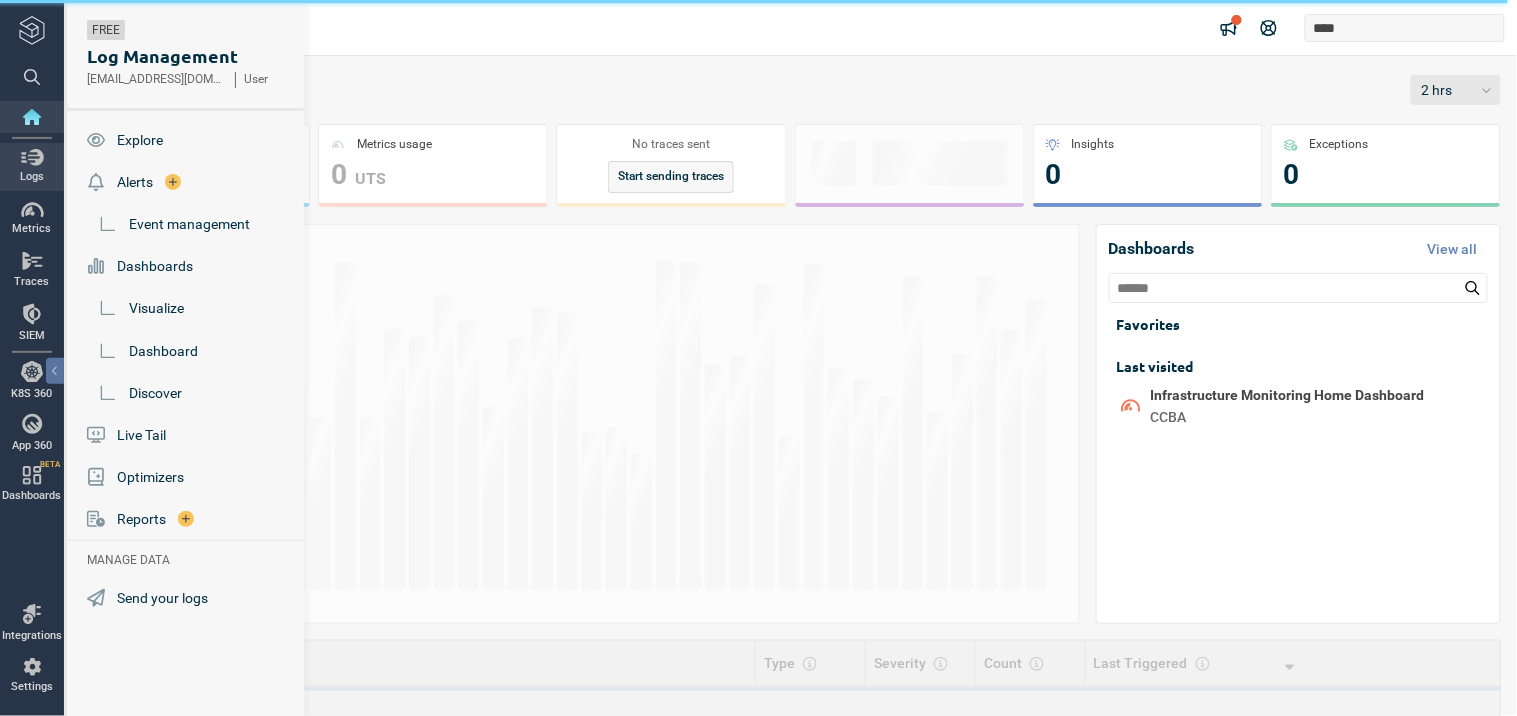 click at bounding box center (32, 157) 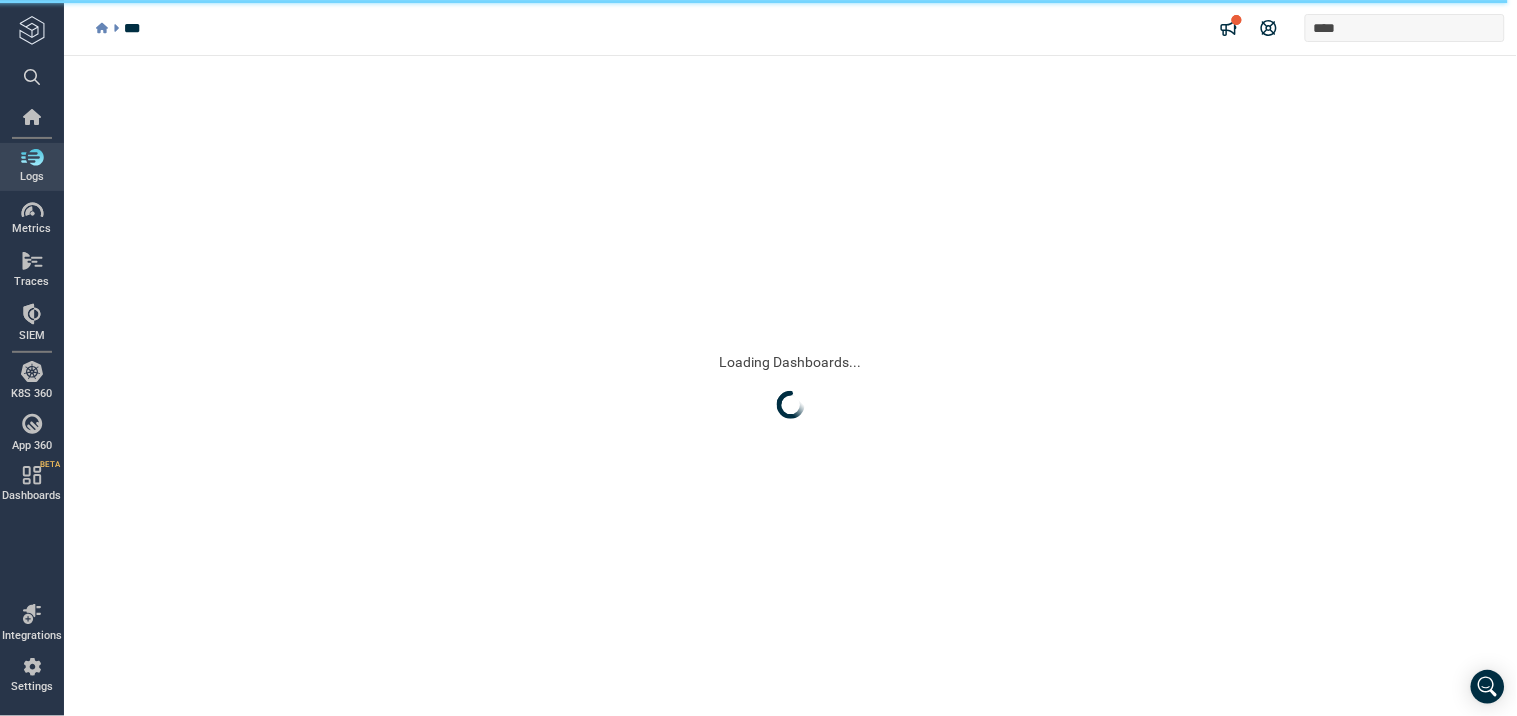 scroll, scrollTop: 0, scrollLeft: 0, axis: both 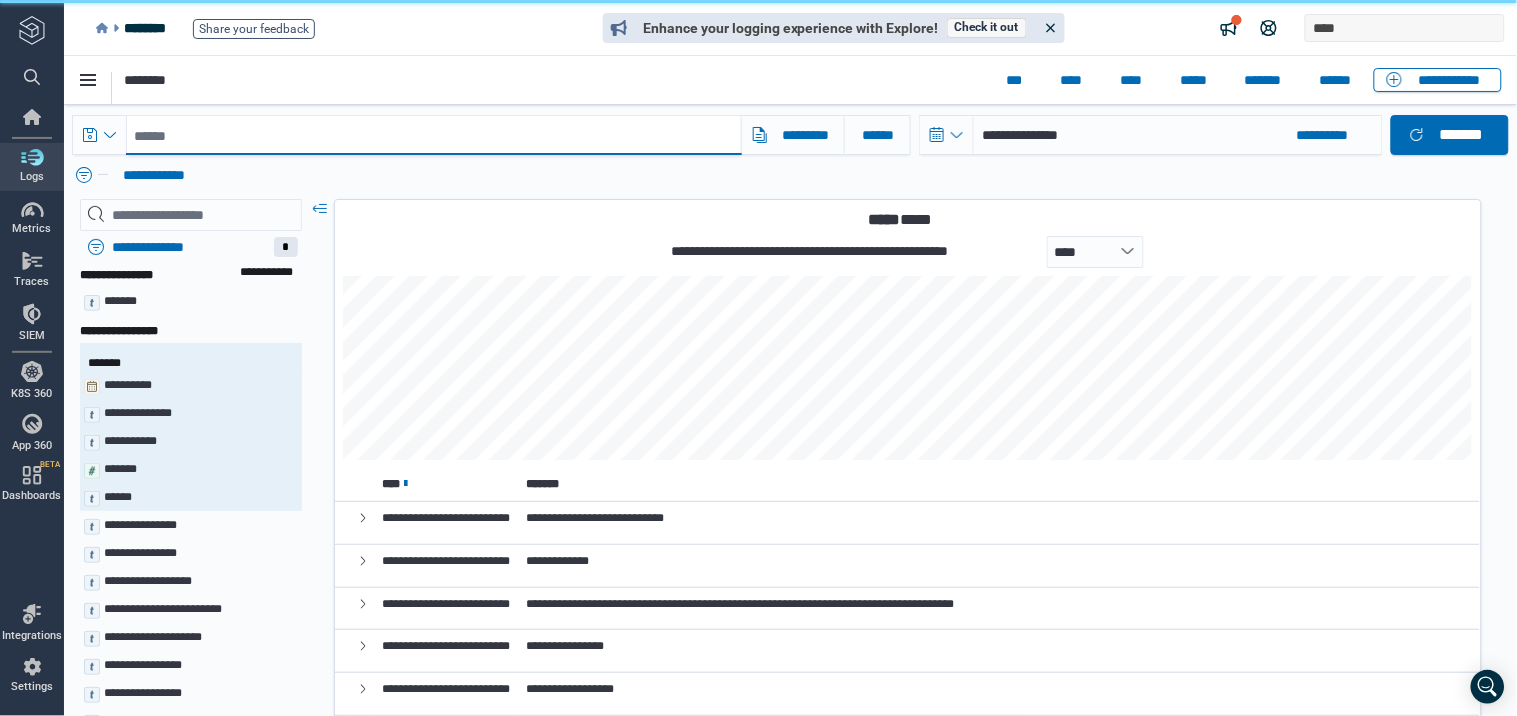 click at bounding box center (433, 134) 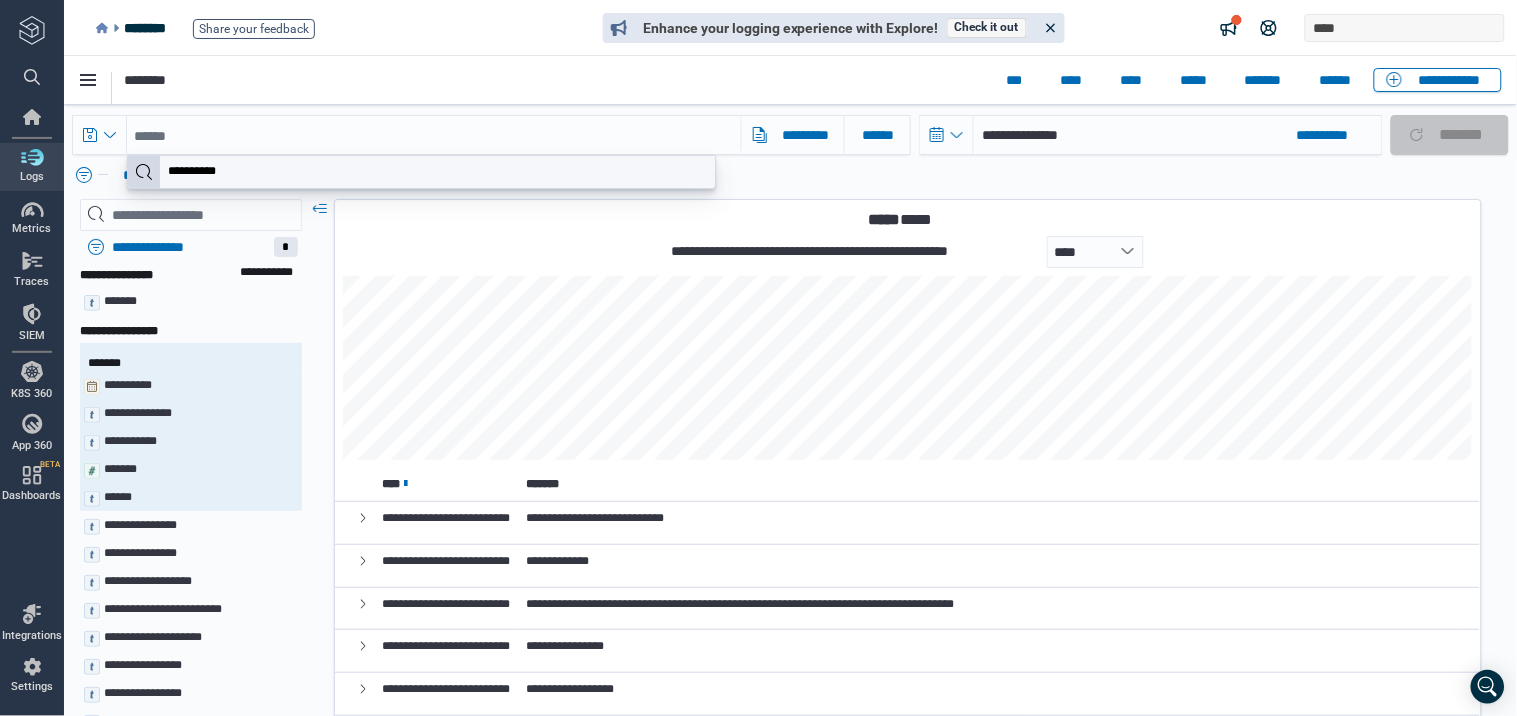 click on "**********" at bounding box center (191, 170) 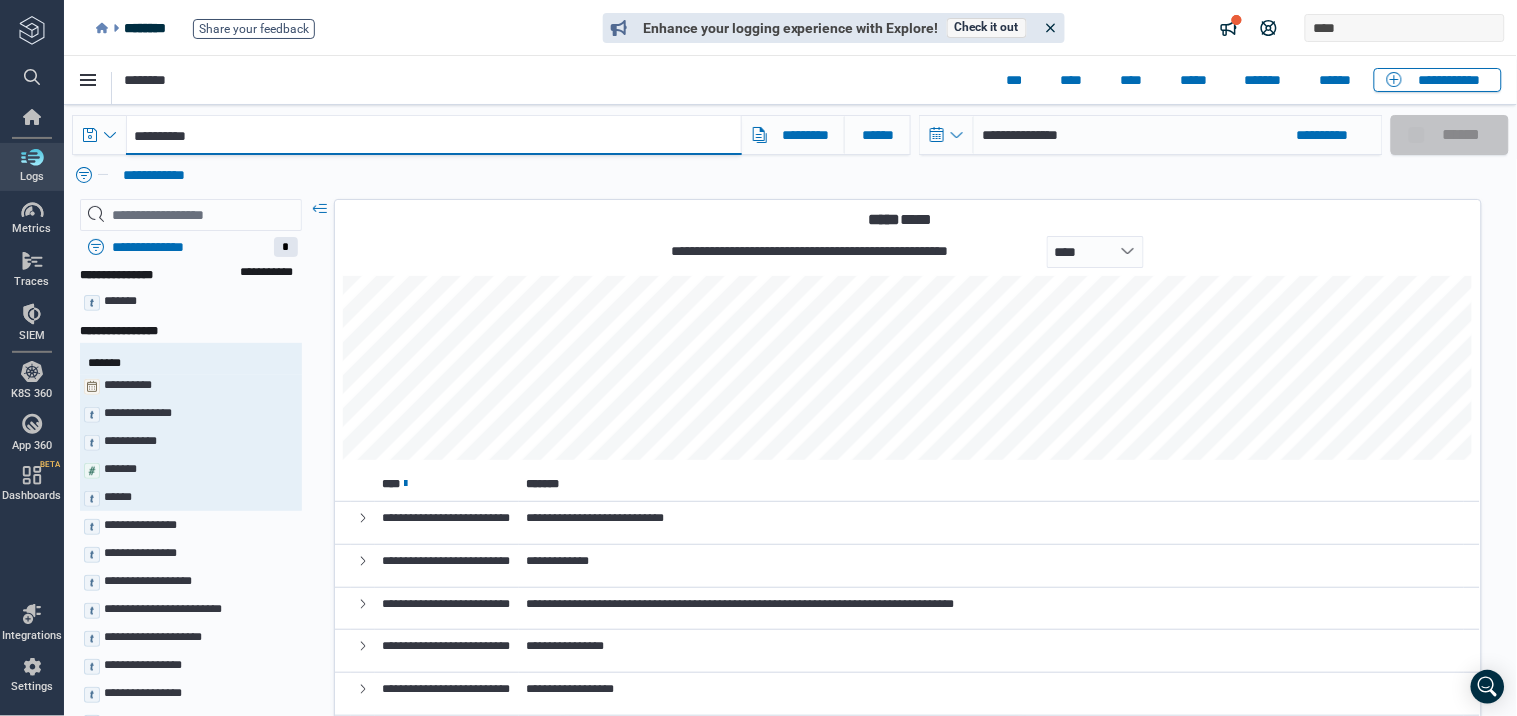type on "**********" 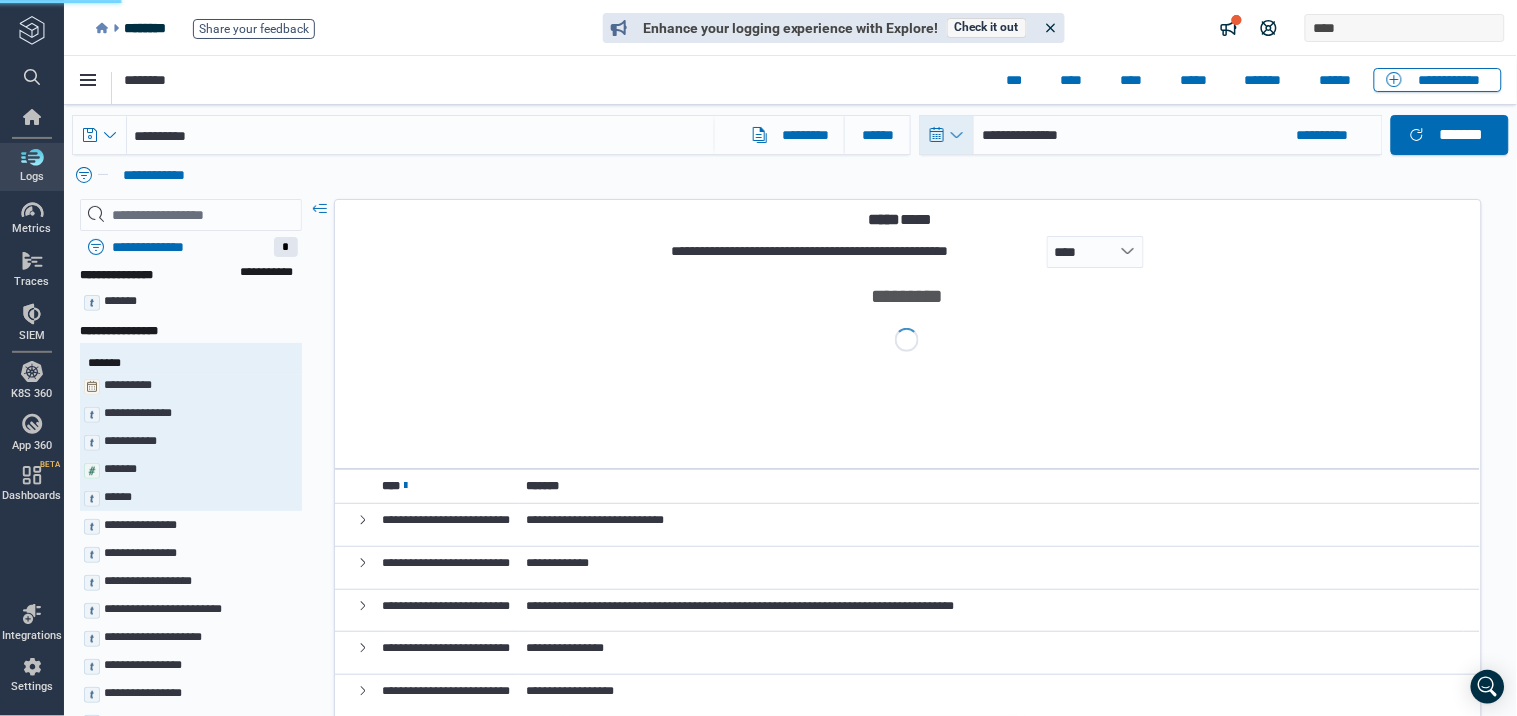 click 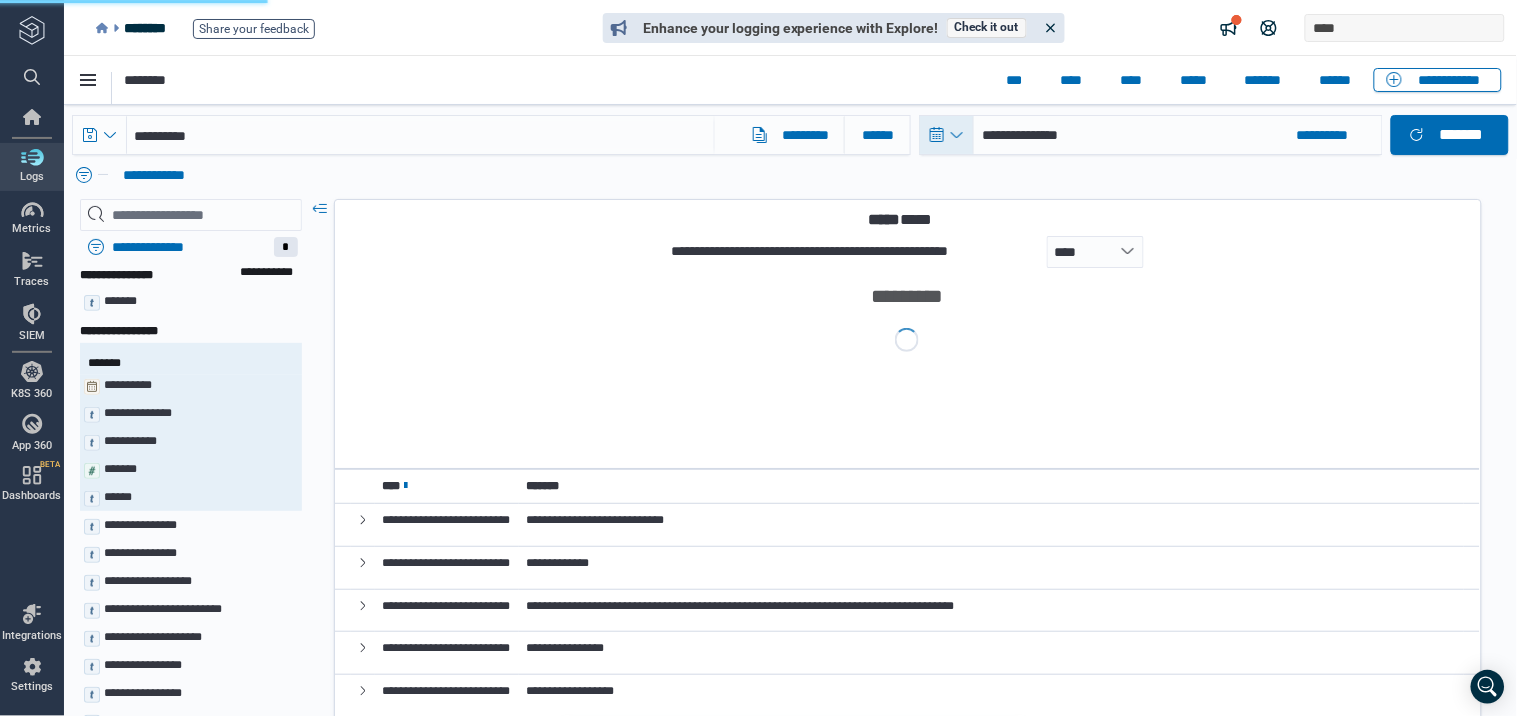 select on "*" 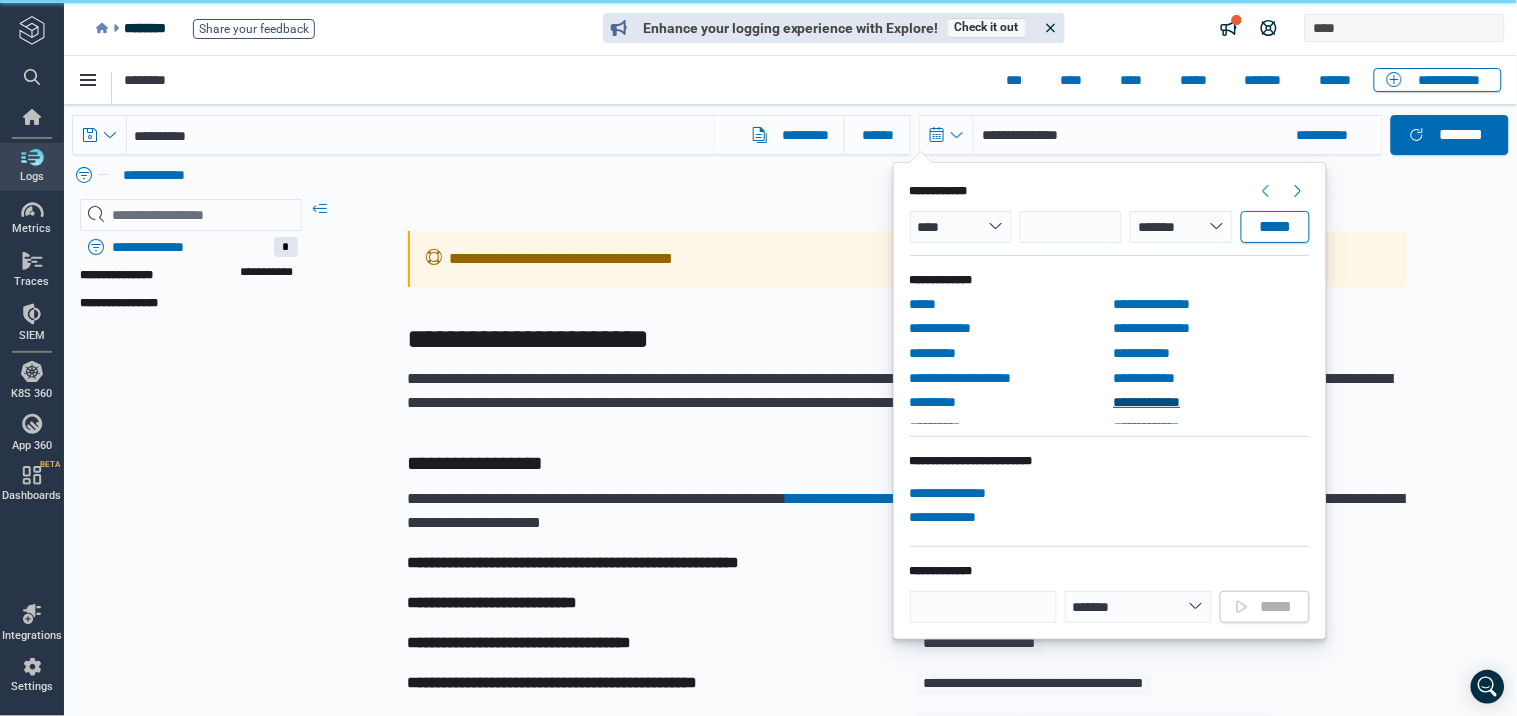 scroll, scrollTop: 111, scrollLeft: 0, axis: vertical 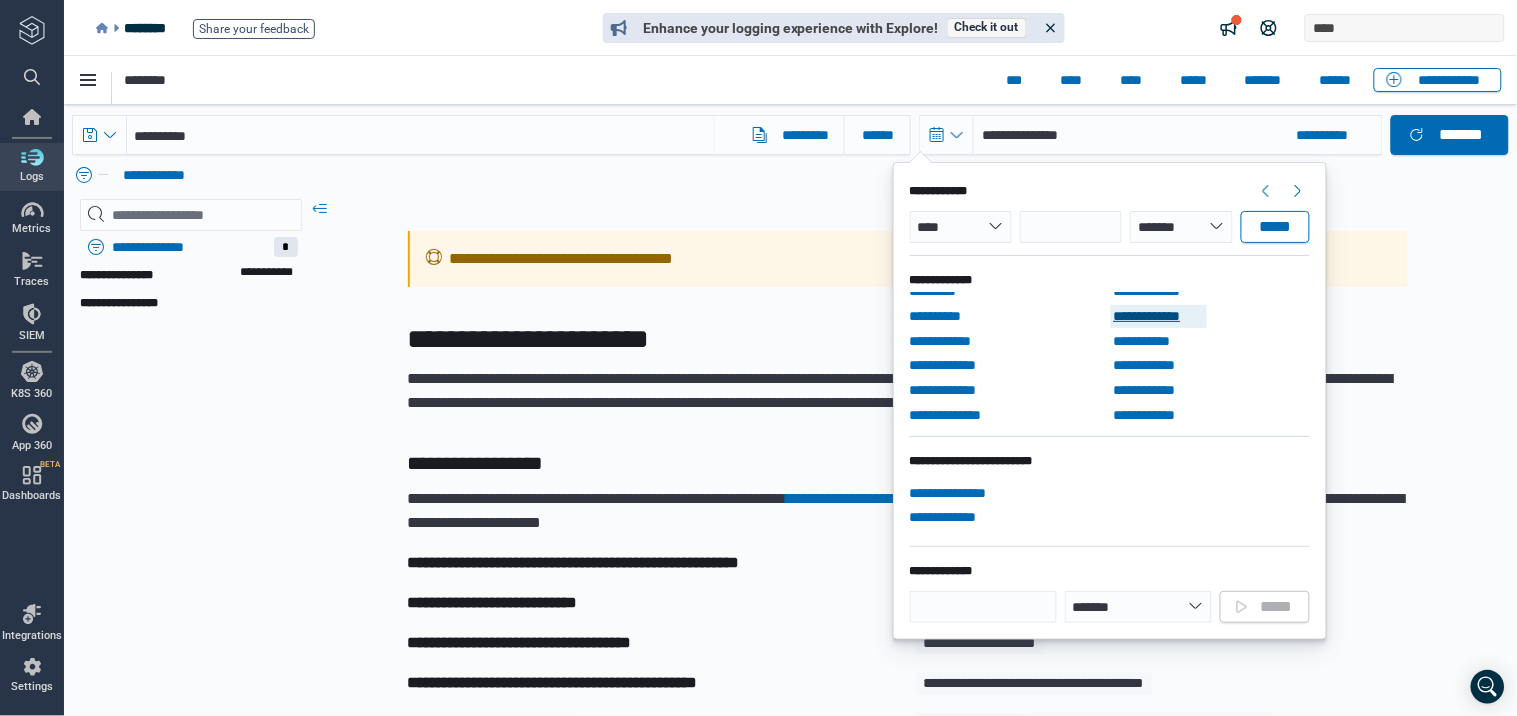 click on "**********" at bounding box center [1158, 315] 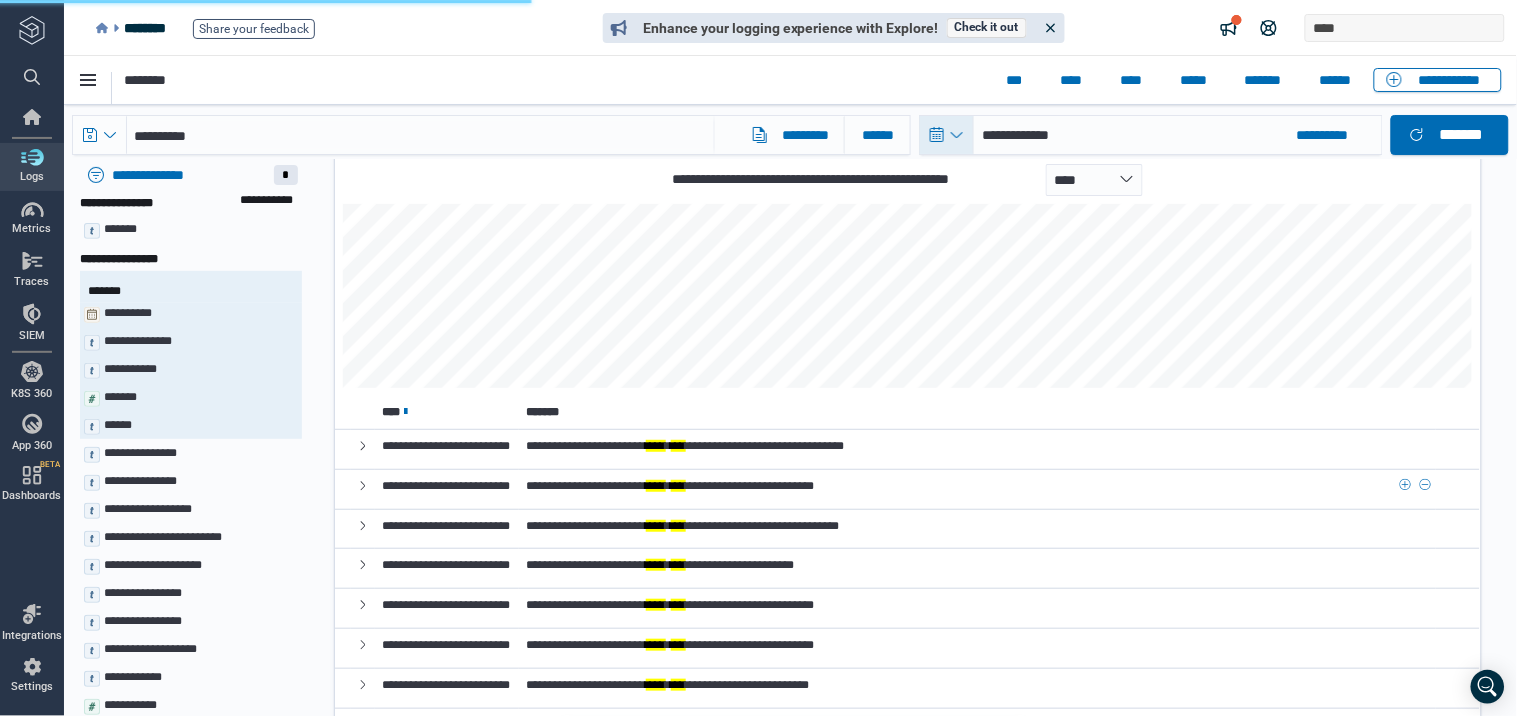 scroll, scrollTop: 111, scrollLeft: 0, axis: vertical 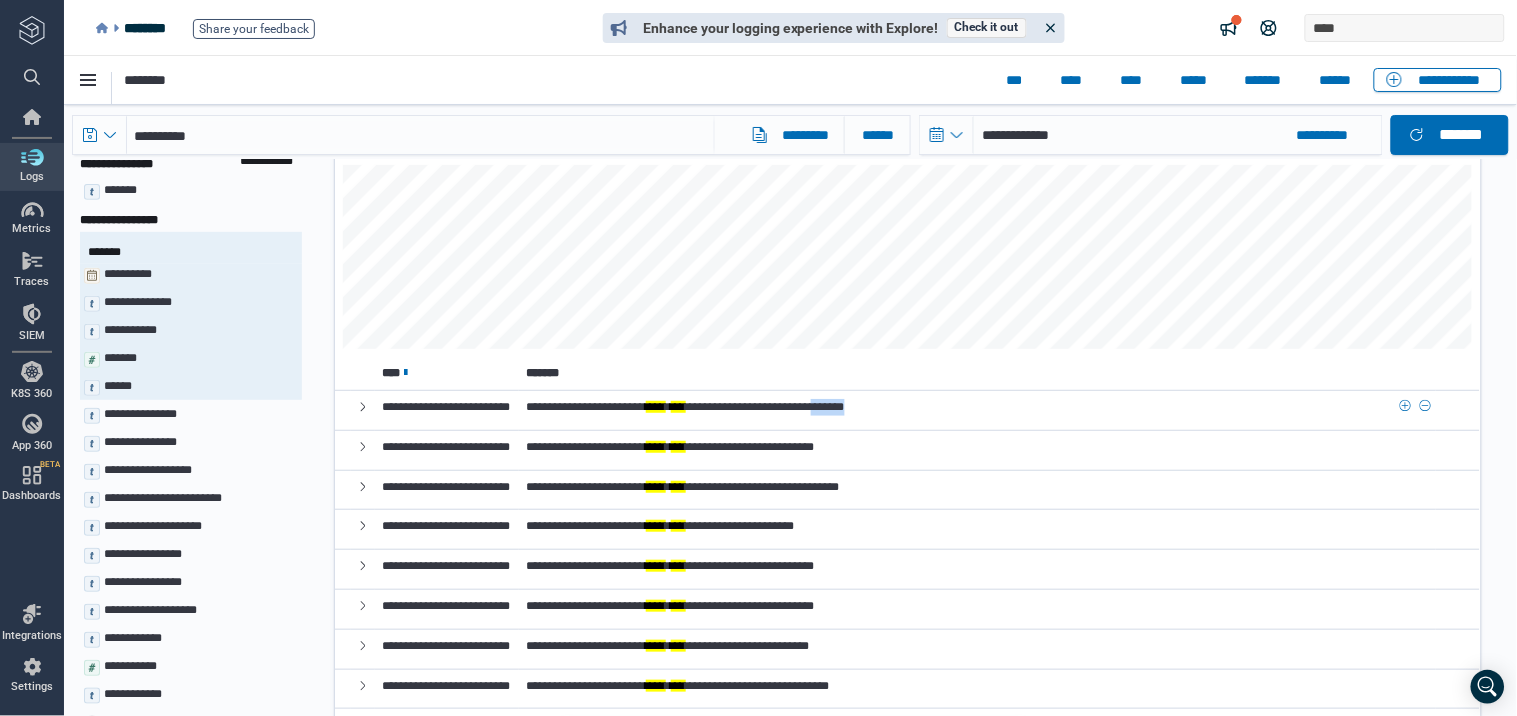 drag, startPoint x: 991, startPoint y: 409, endPoint x: 1049, endPoint y: 396, distance: 59.439045 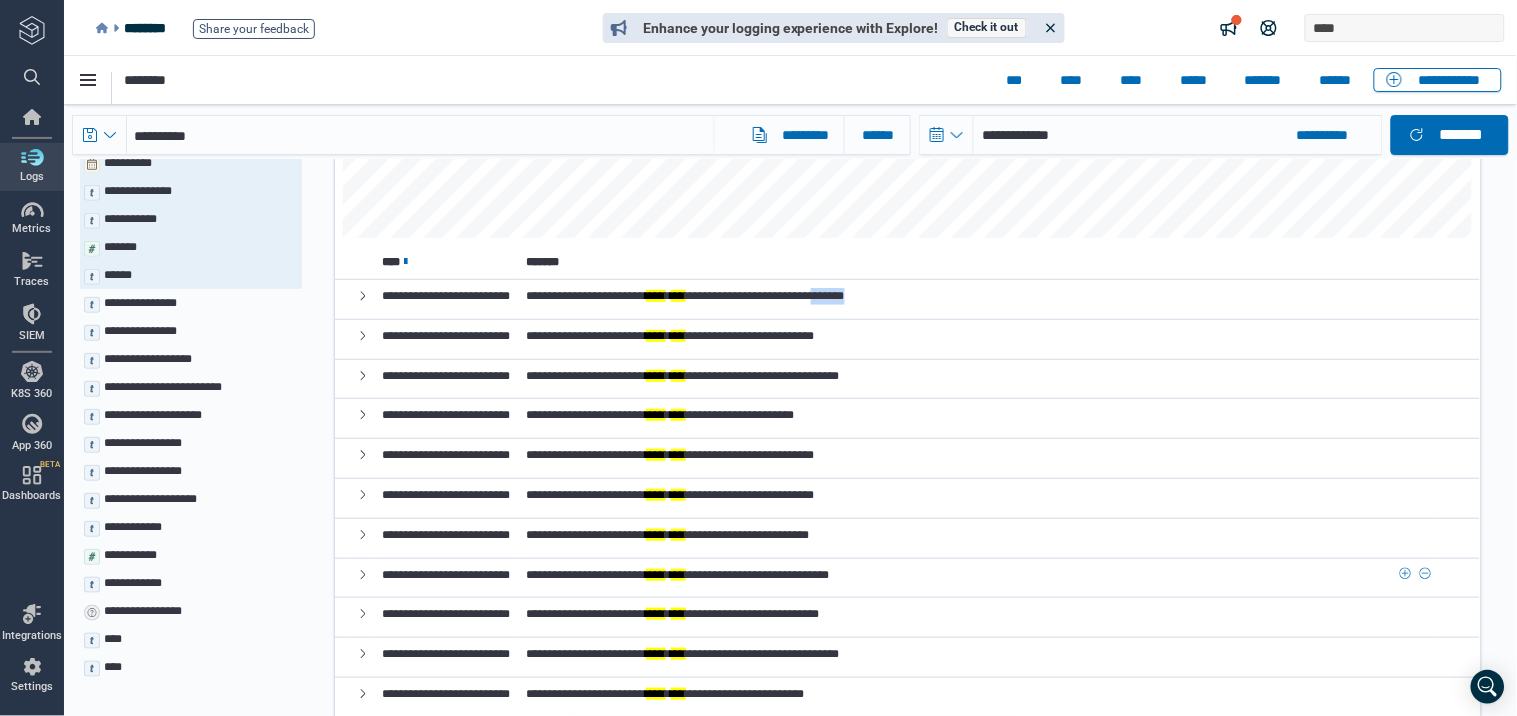 scroll, scrollTop: 333, scrollLeft: 0, axis: vertical 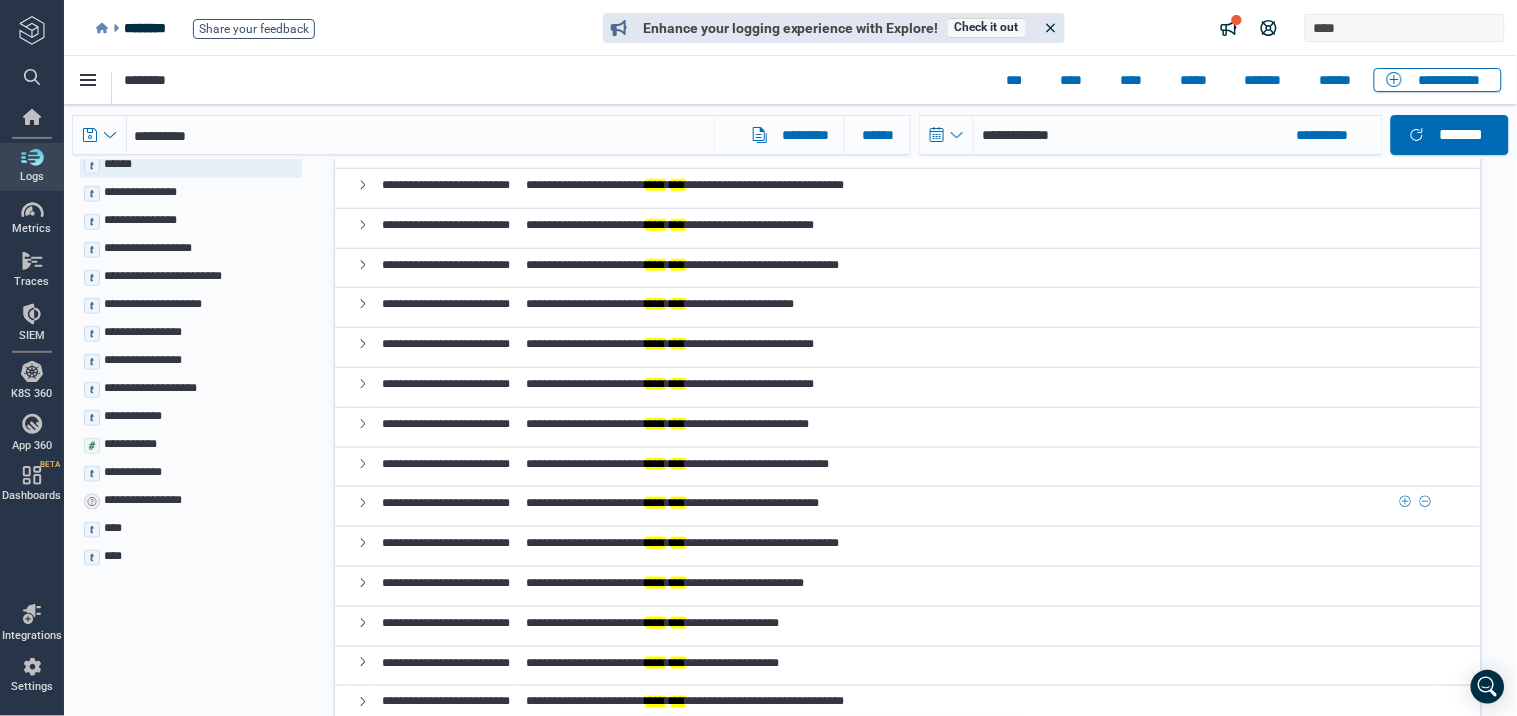 click on "**********" at bounding box center [672, 502] 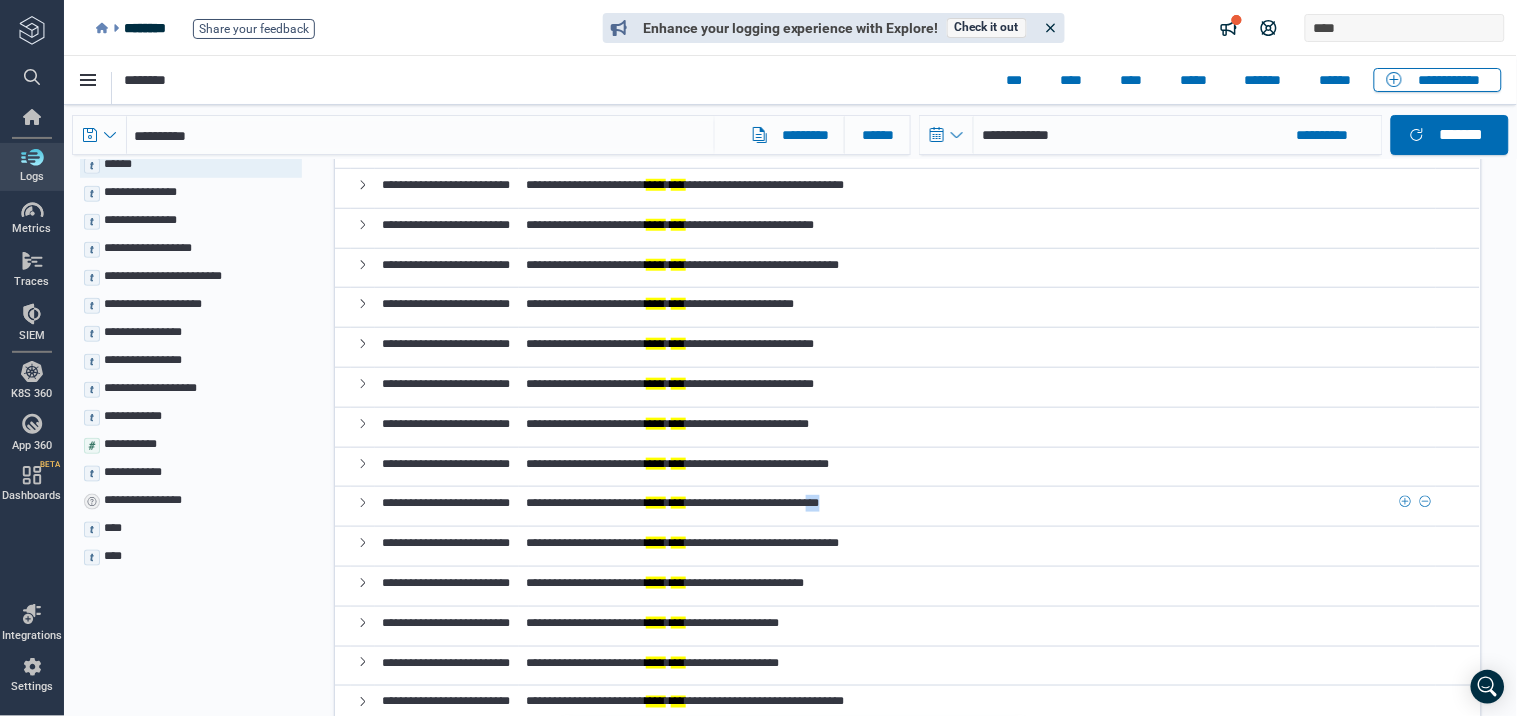 click on "**********" at bounding box center (672, 502) 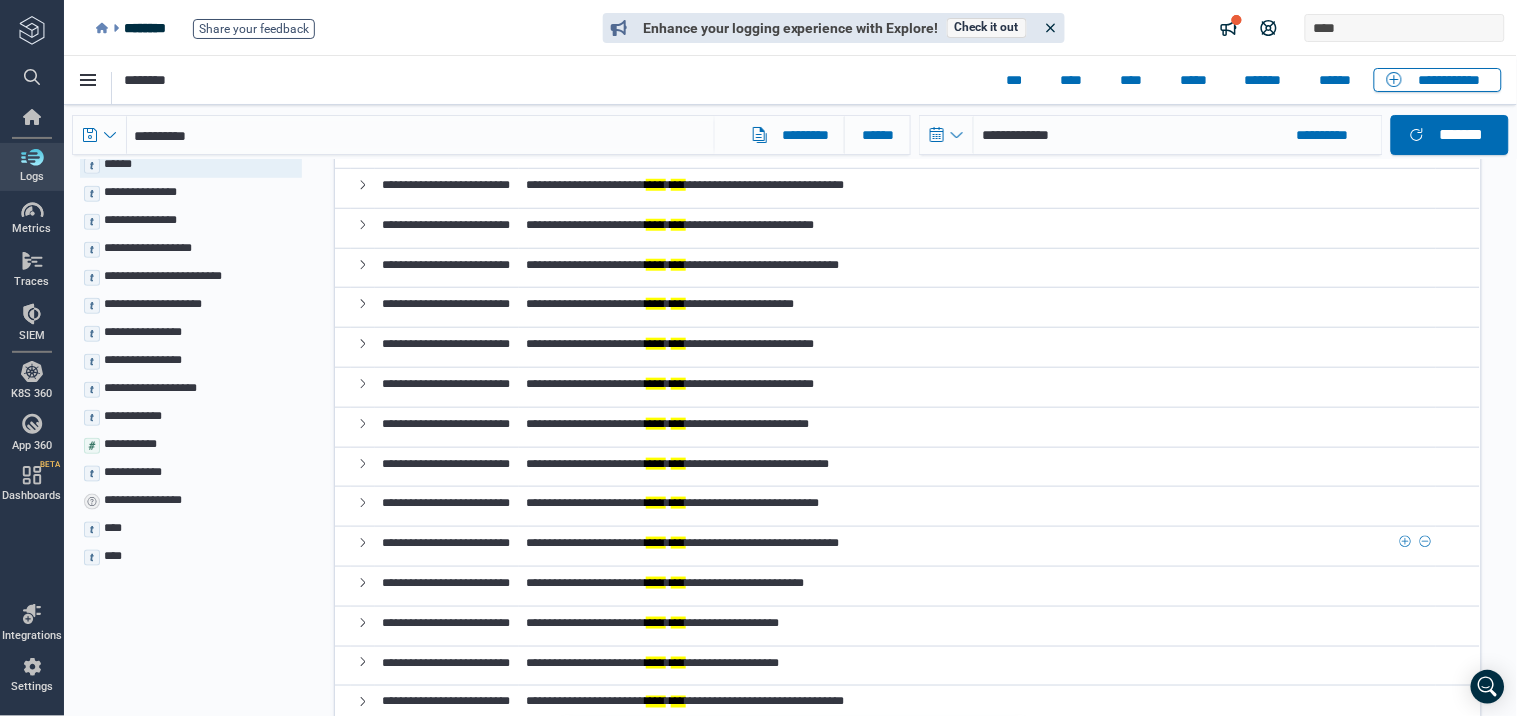 click on "**********" at bounding box center (682, 542) 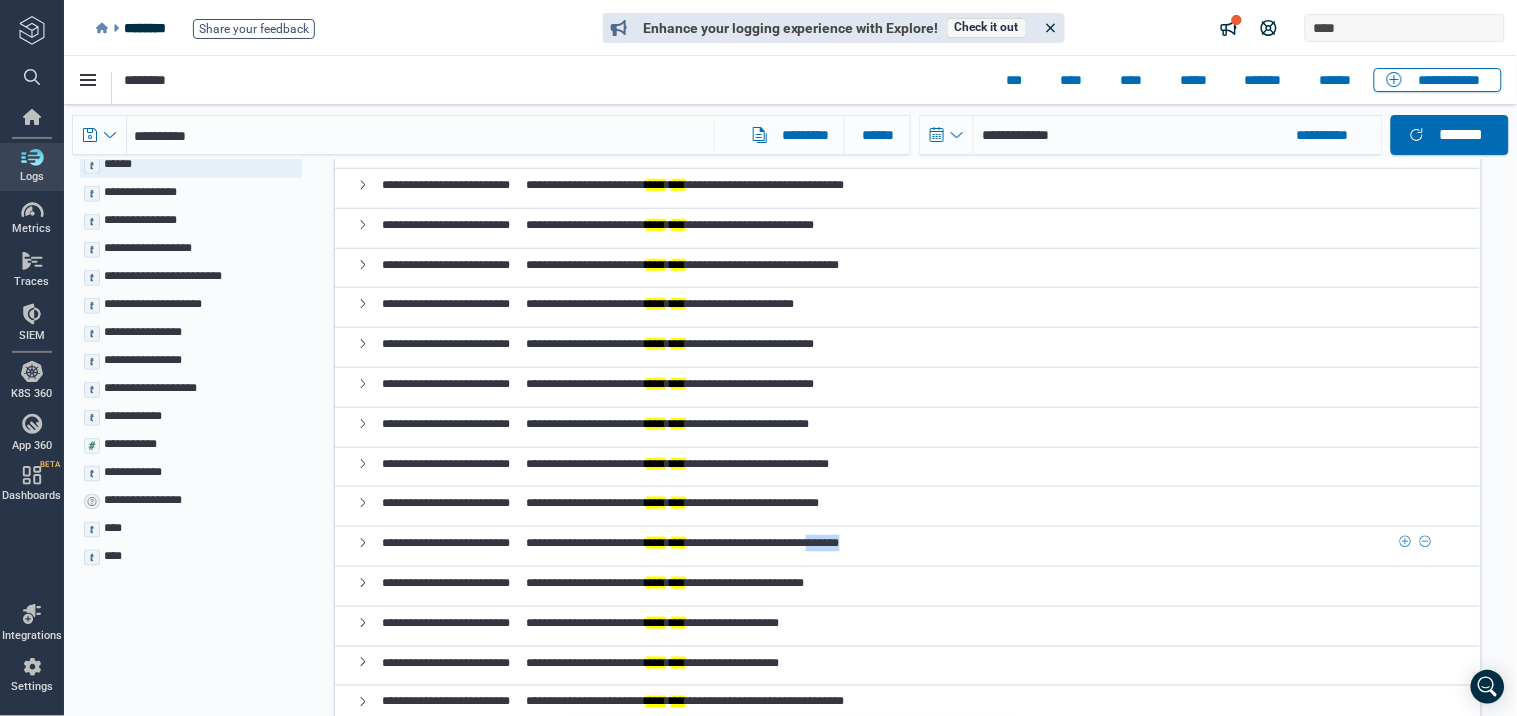 click on "**********" at bounding box center [682, 542] 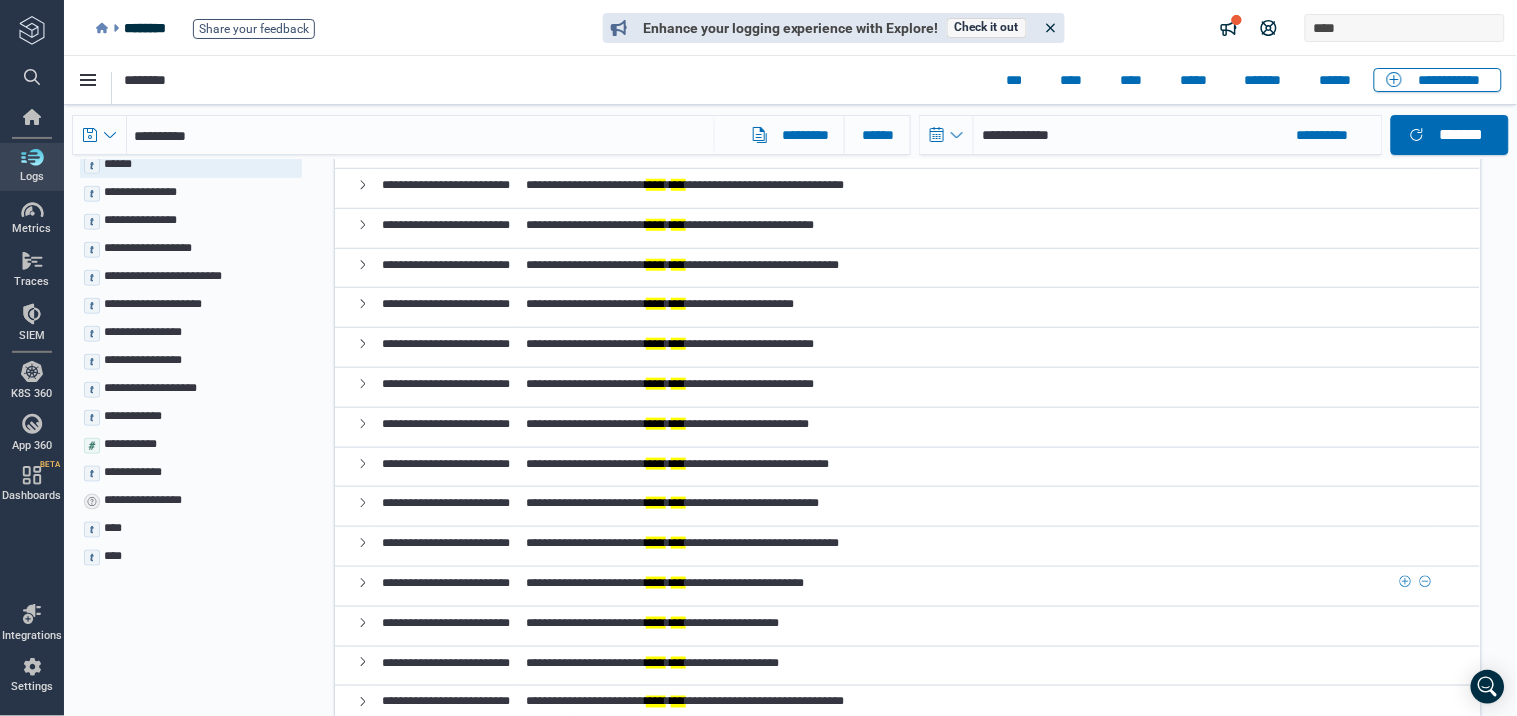 click on "**********" at bounding box center (665, 582) 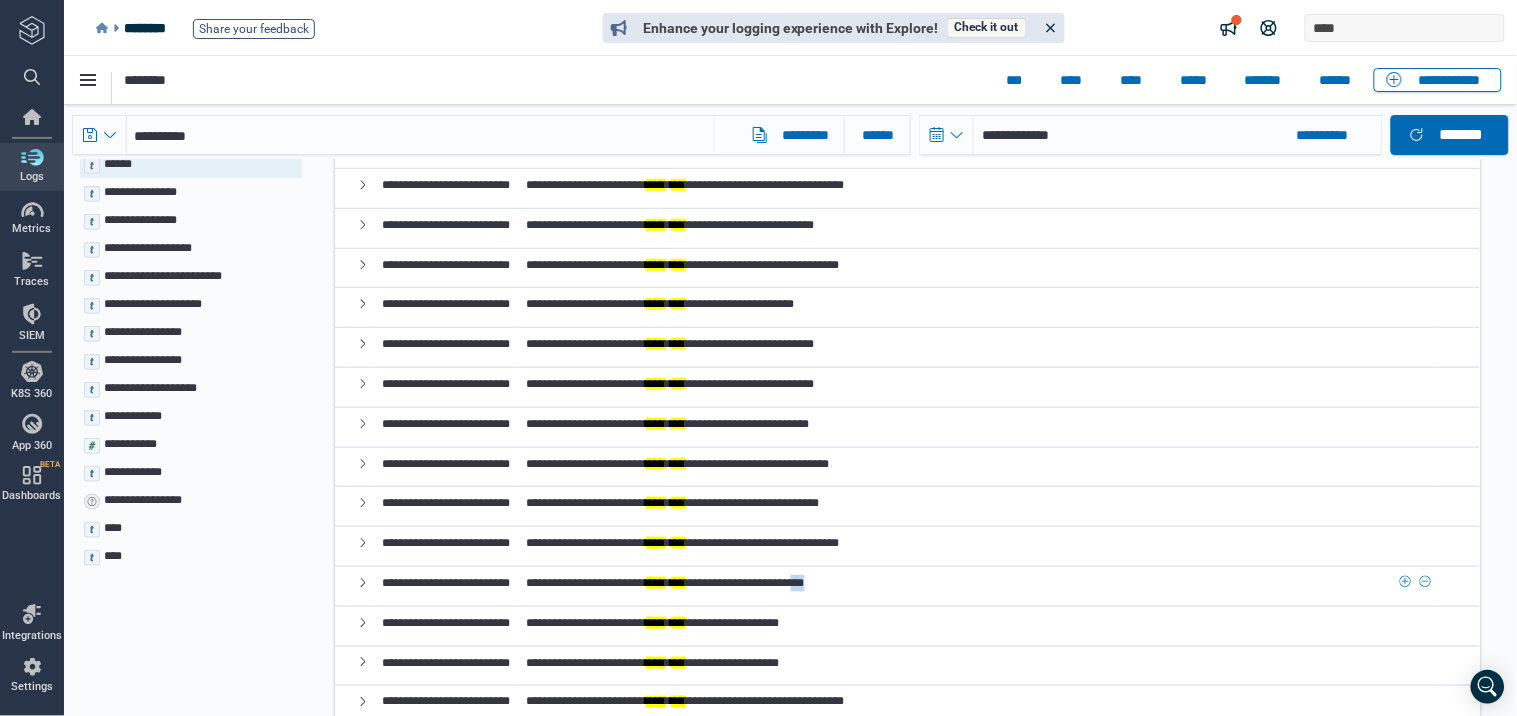 click on "**********" at bounding box center (665, 582) 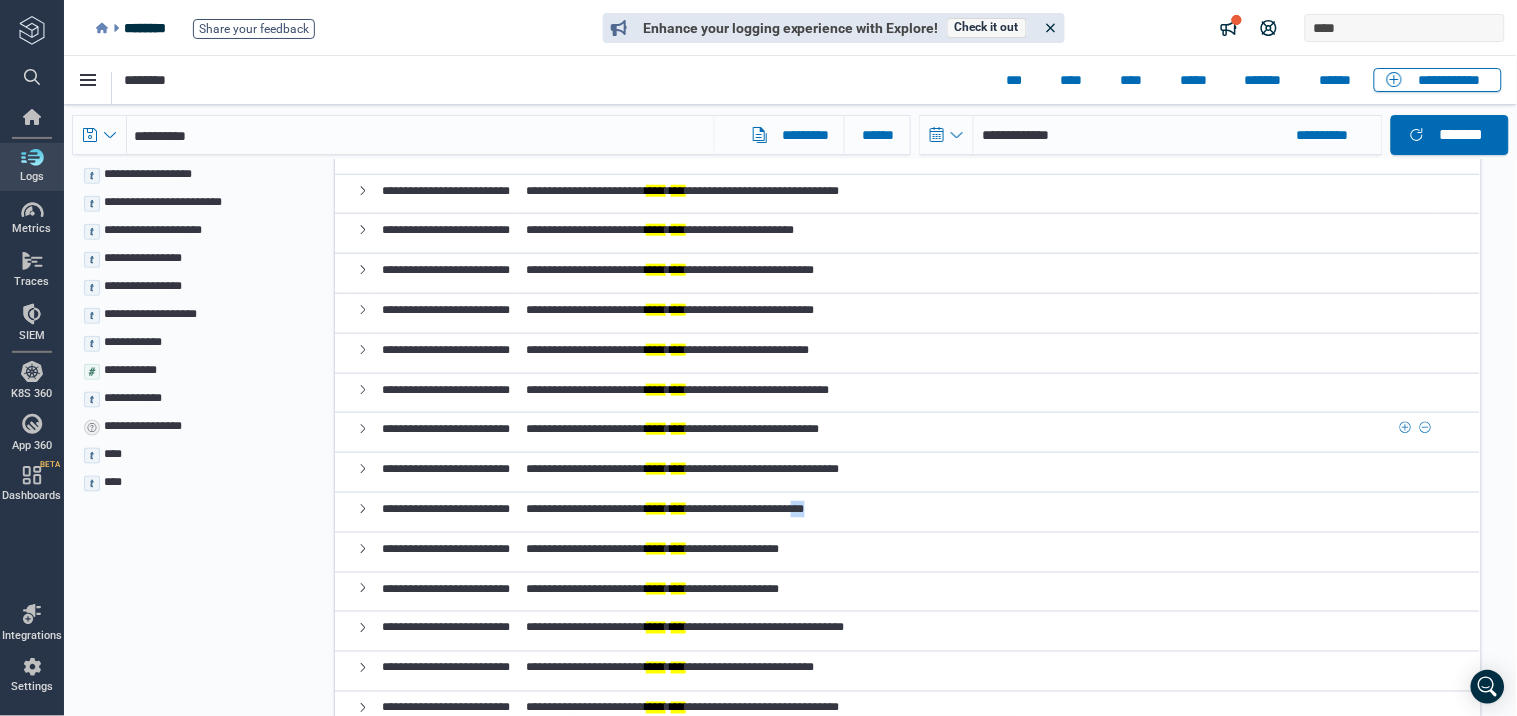 scroll, scrollTop: 444, scrollLeft: 0, axis: vertical 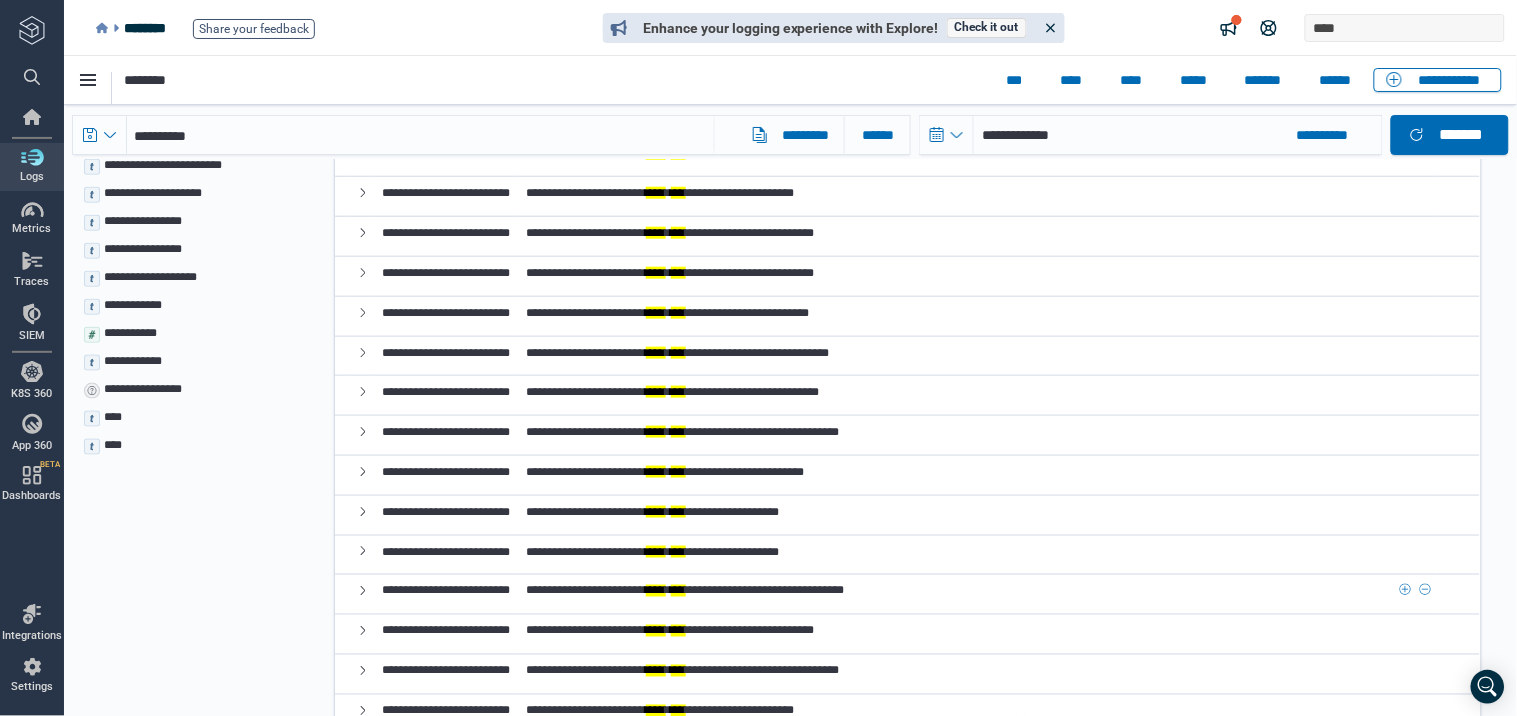 click on "**********" at bounding box center [685, 590] 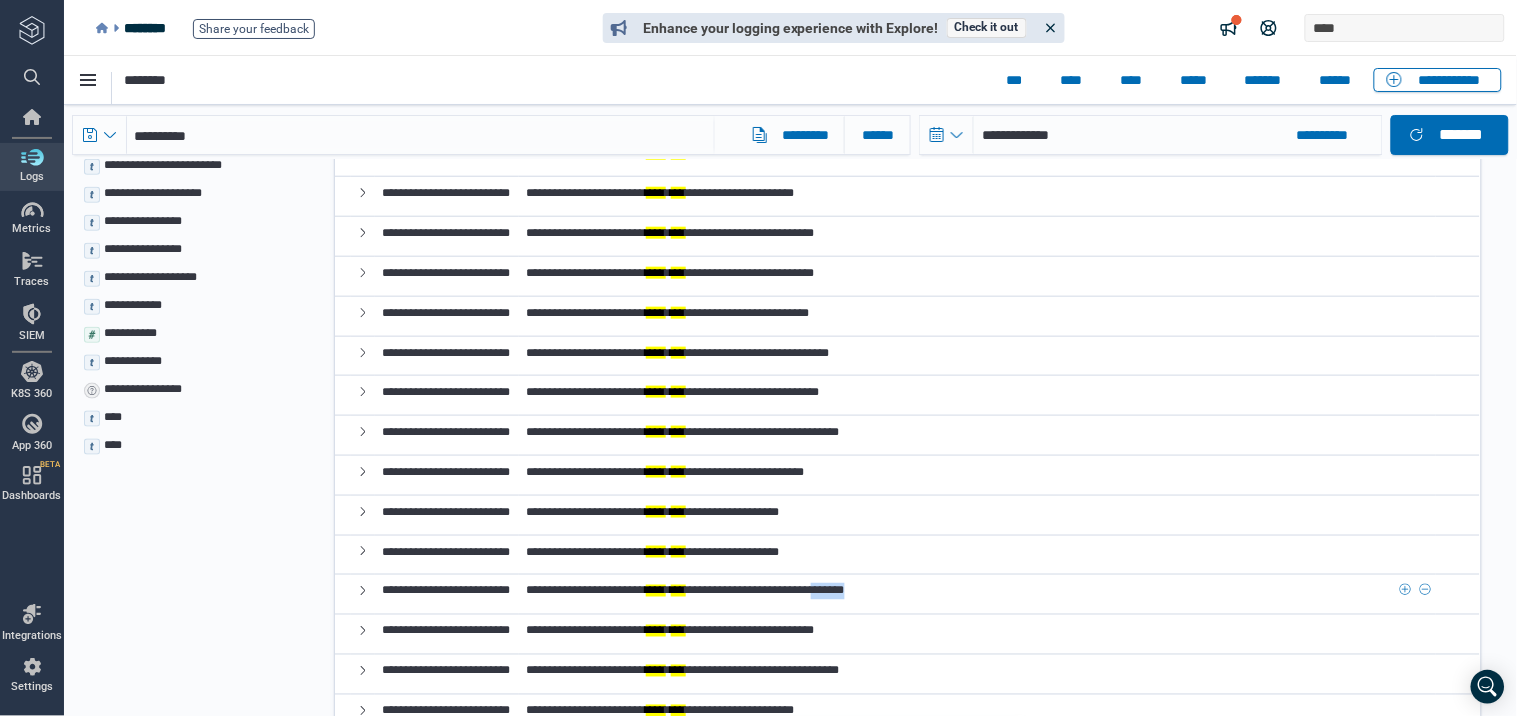 click on "**********" at bounding box center (685, 590) 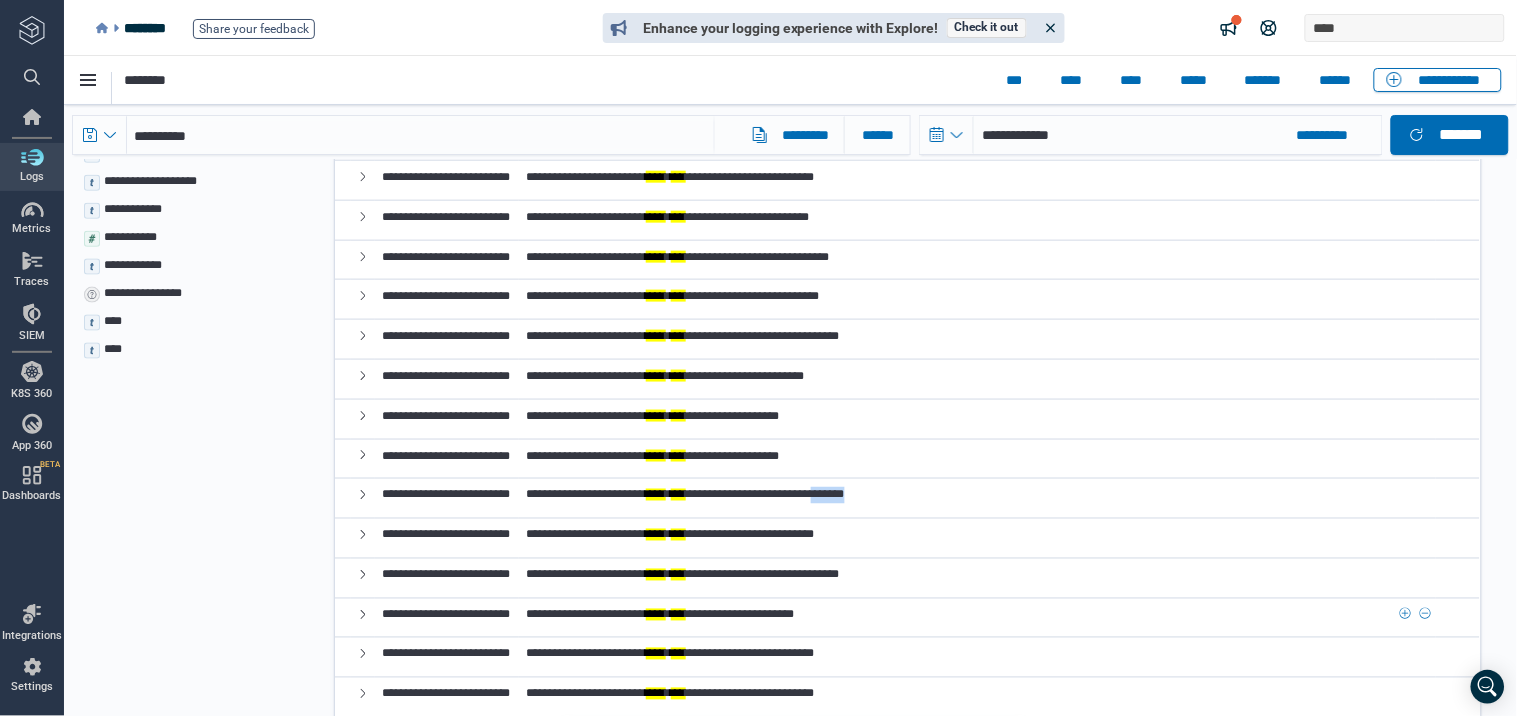 scroll, scrollTop: 666, scrollLeft: 0, axis: vertical 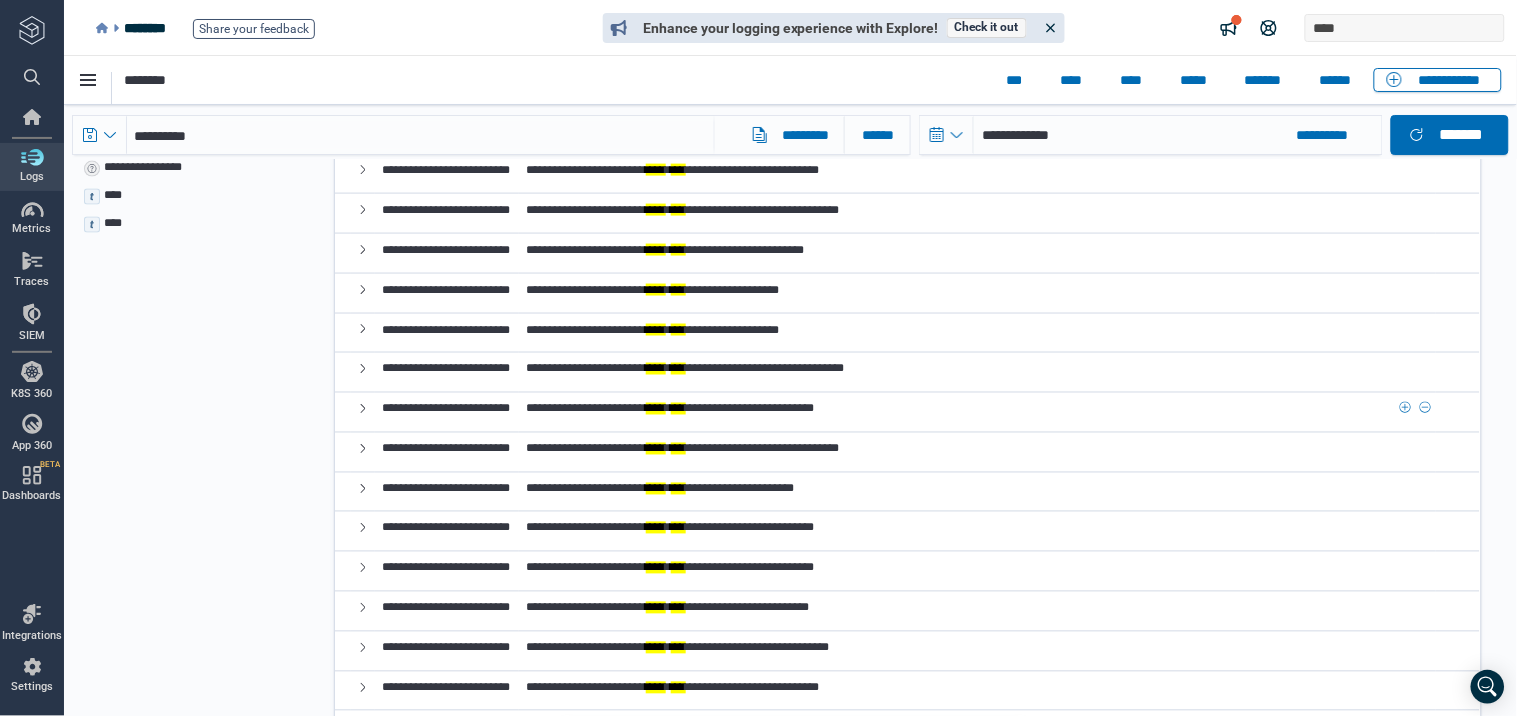 click on "**********" at bounding box center [670, 408] 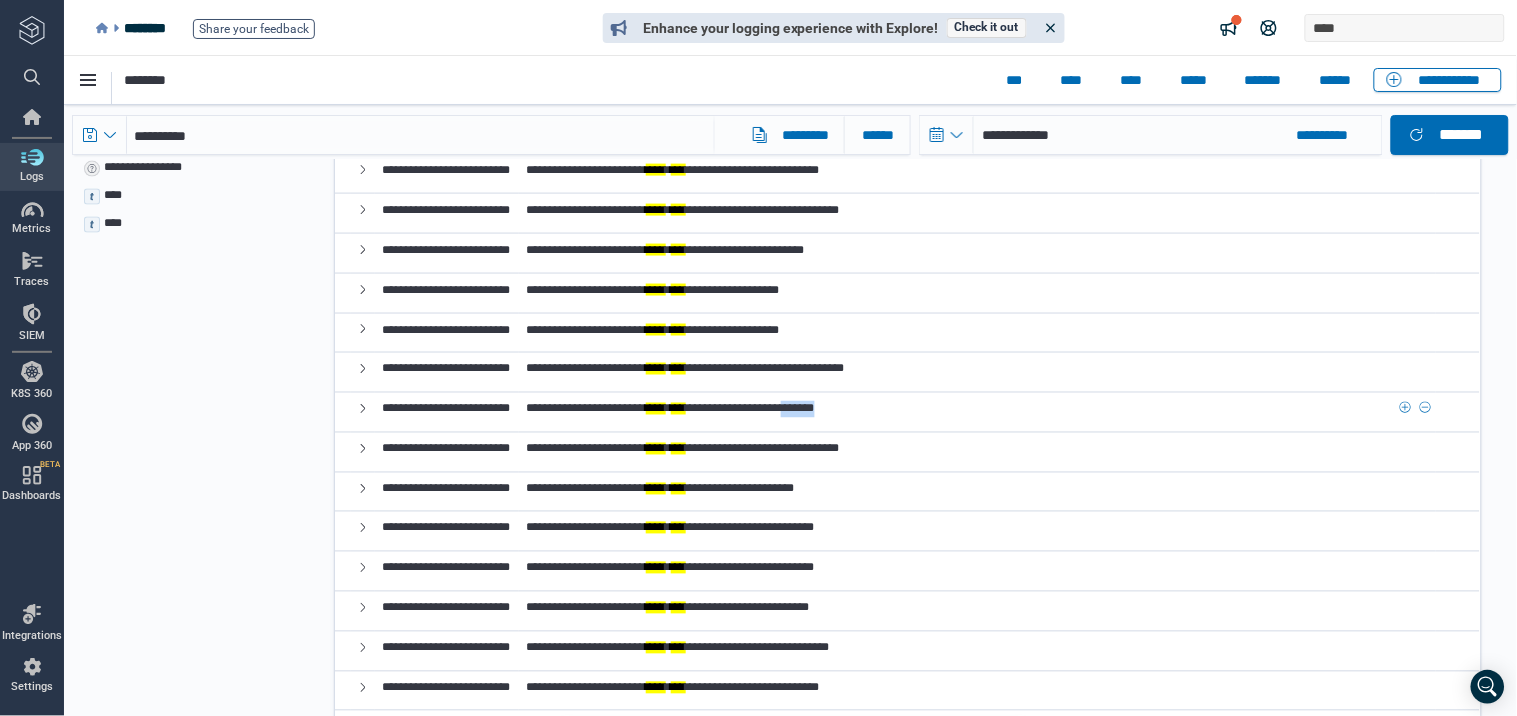 click on "**********" at bounding box center [670, 408] 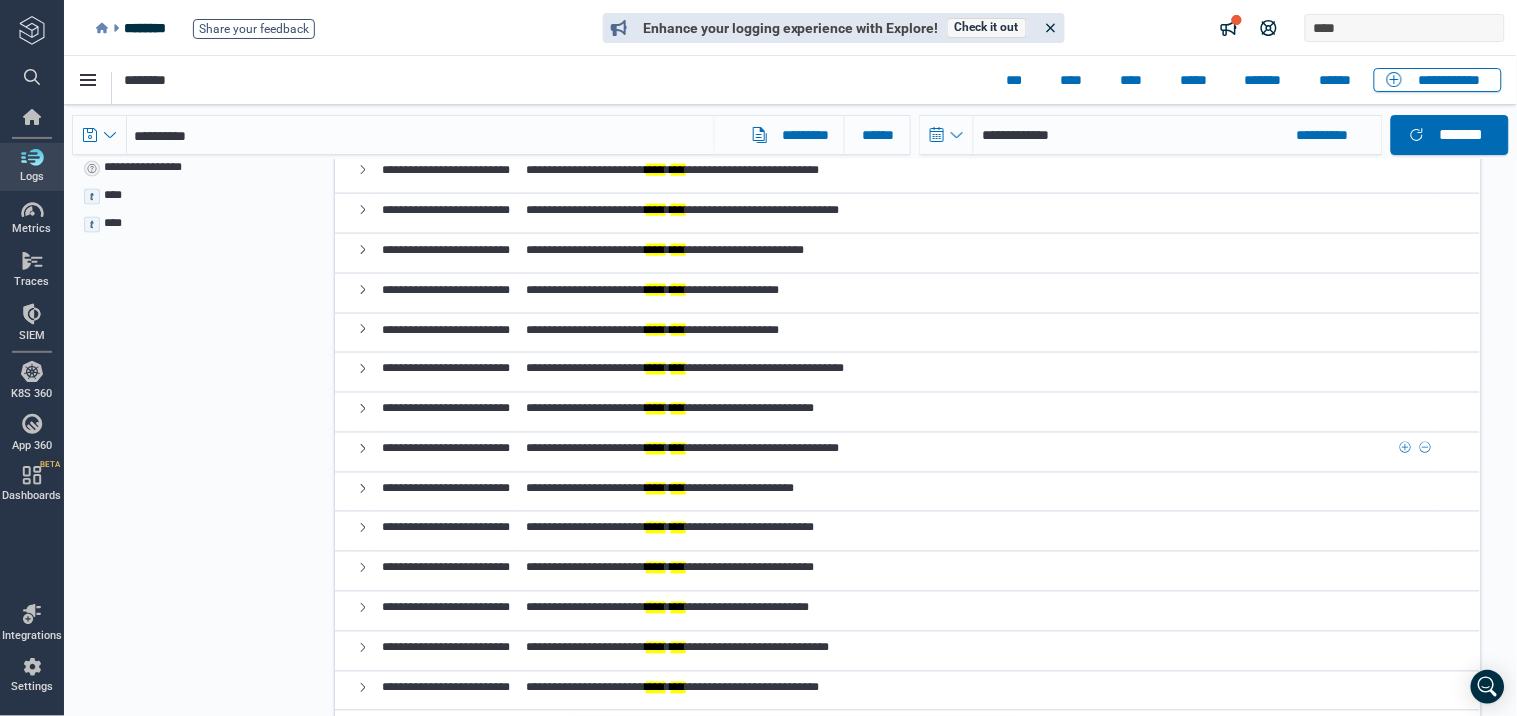 click on "**********" at bounding box center (682, 448) 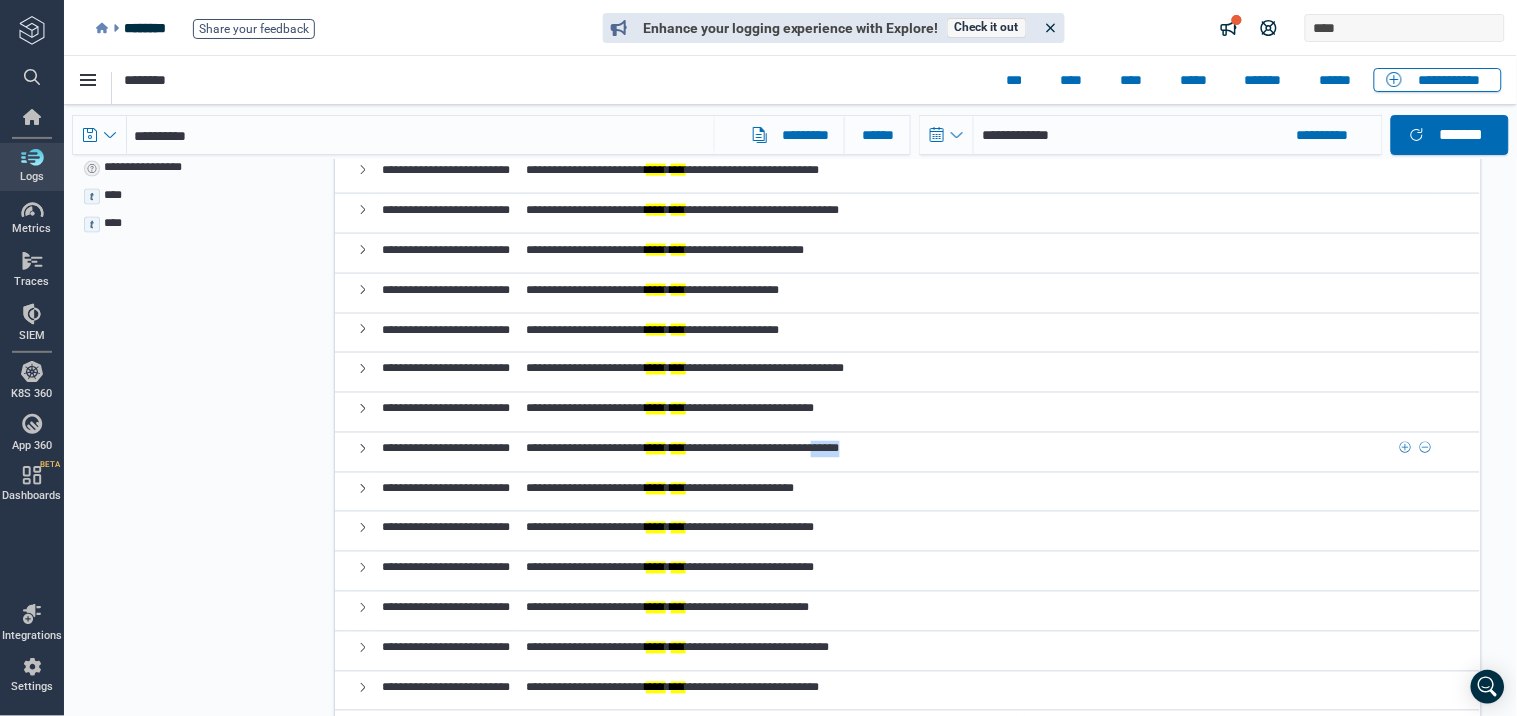 click on "**********" at bounding box center (682, 448) 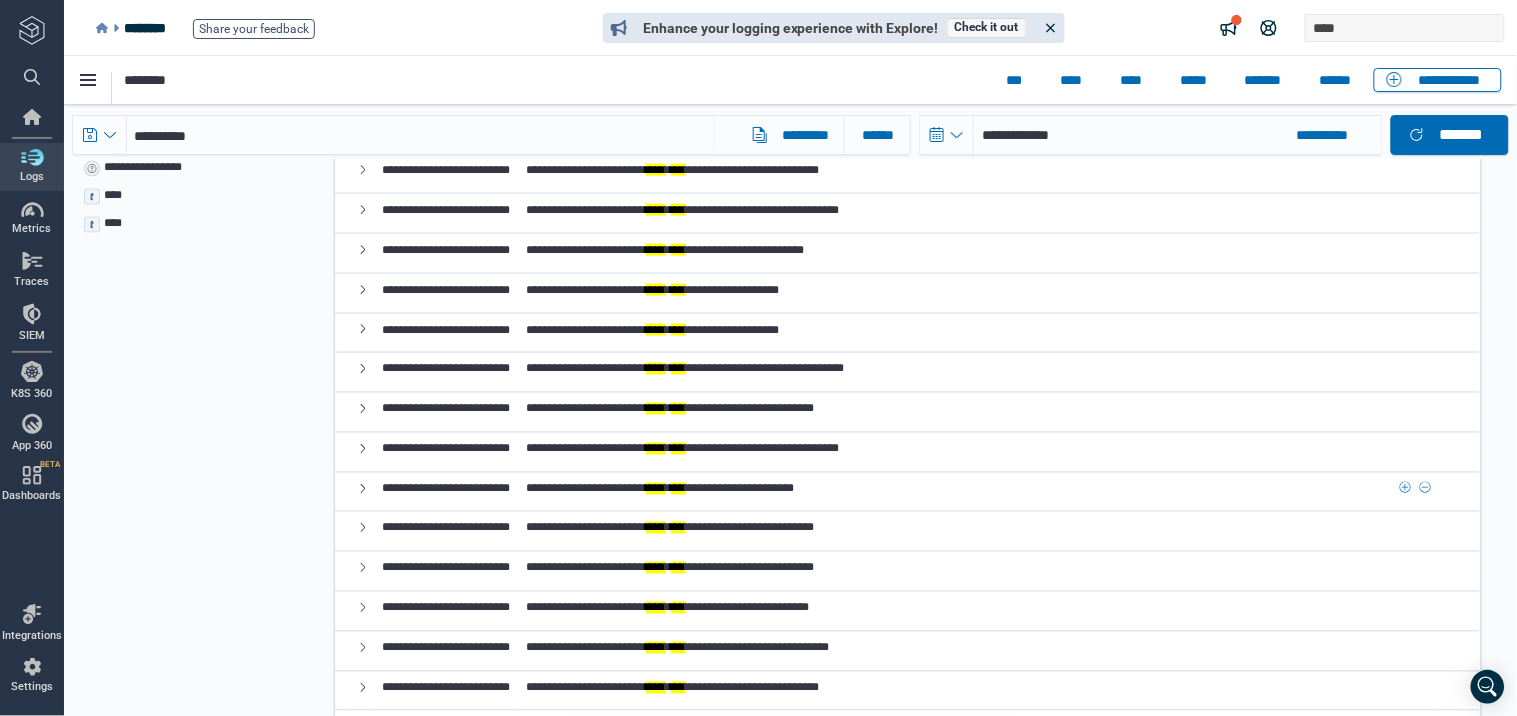 click on "**********" at bounding box center [660, 488] 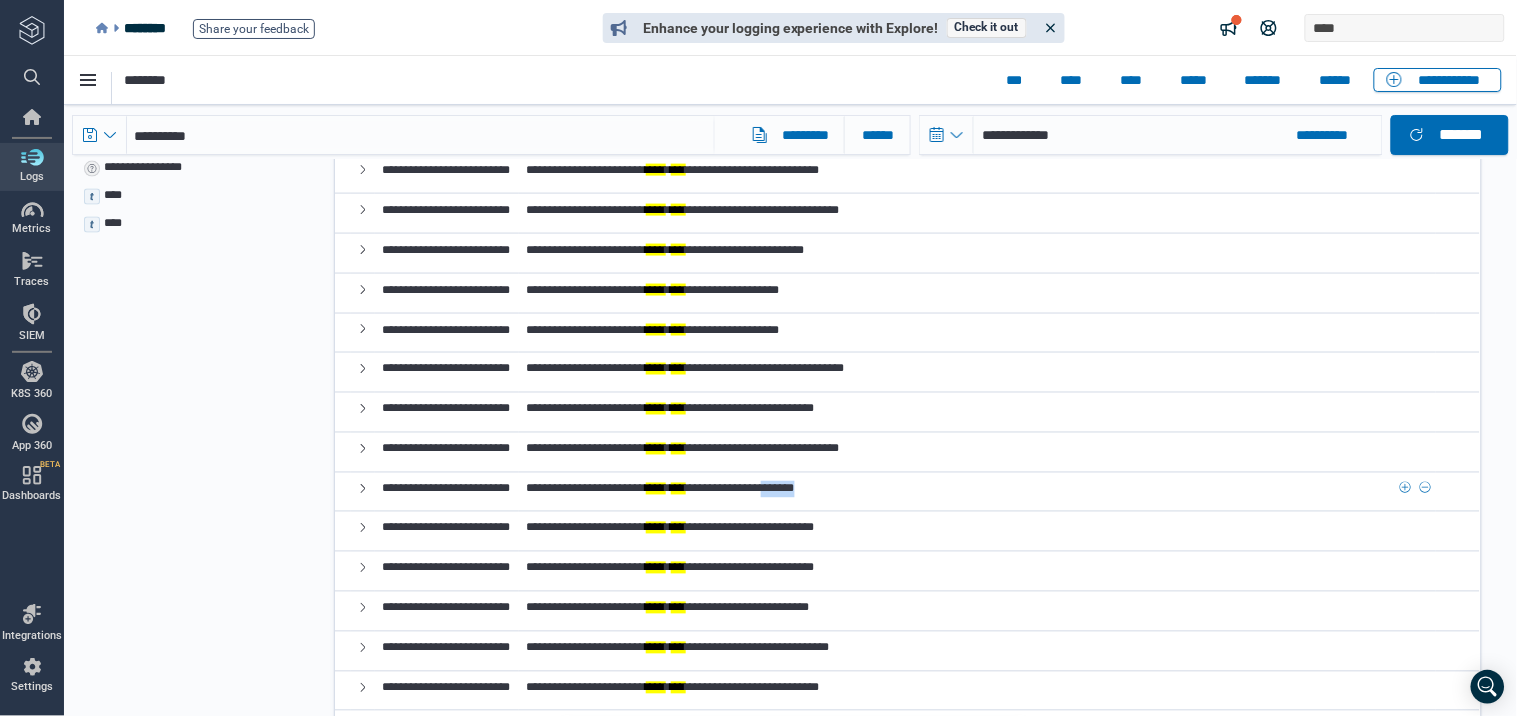 click on "**********" at bounding box center (660, 488) 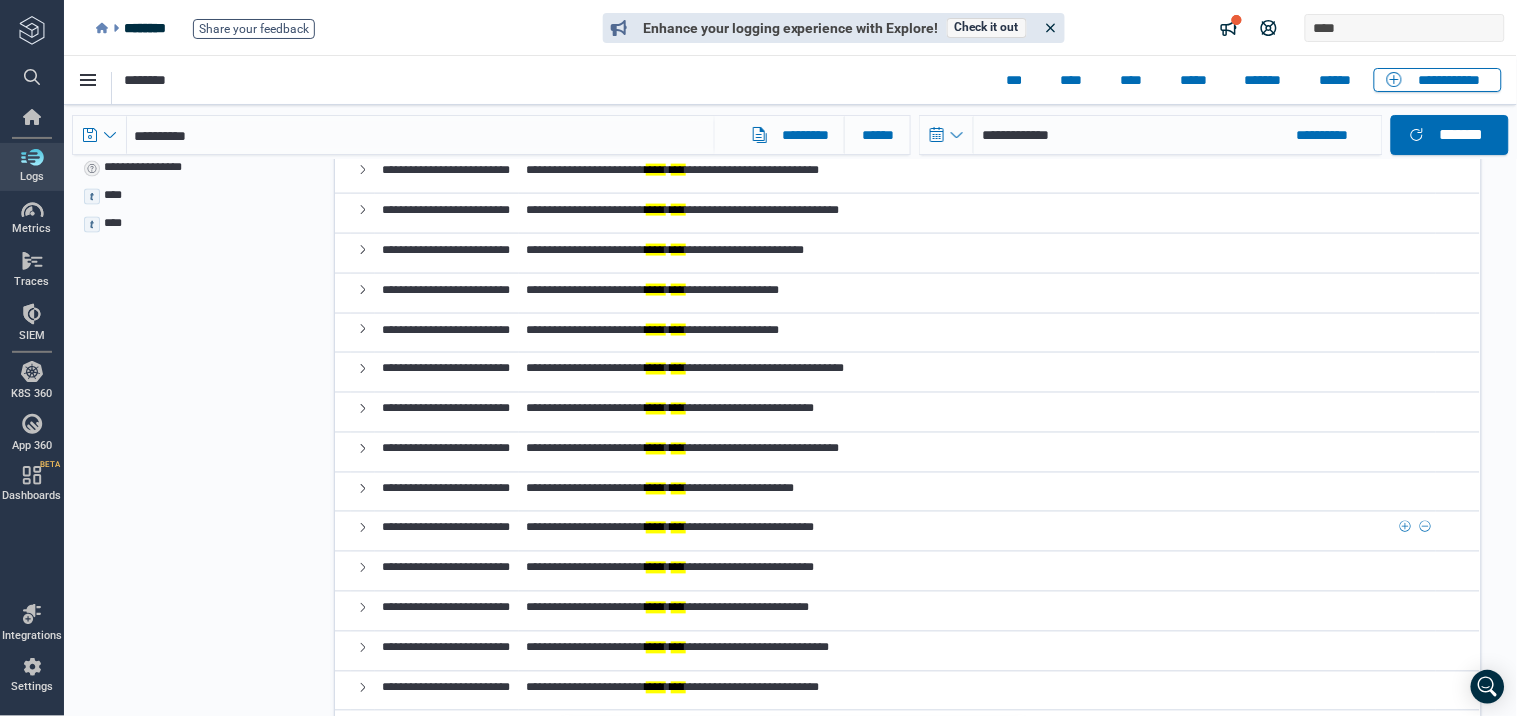 click on "**********" at bounding box center [670, 527] 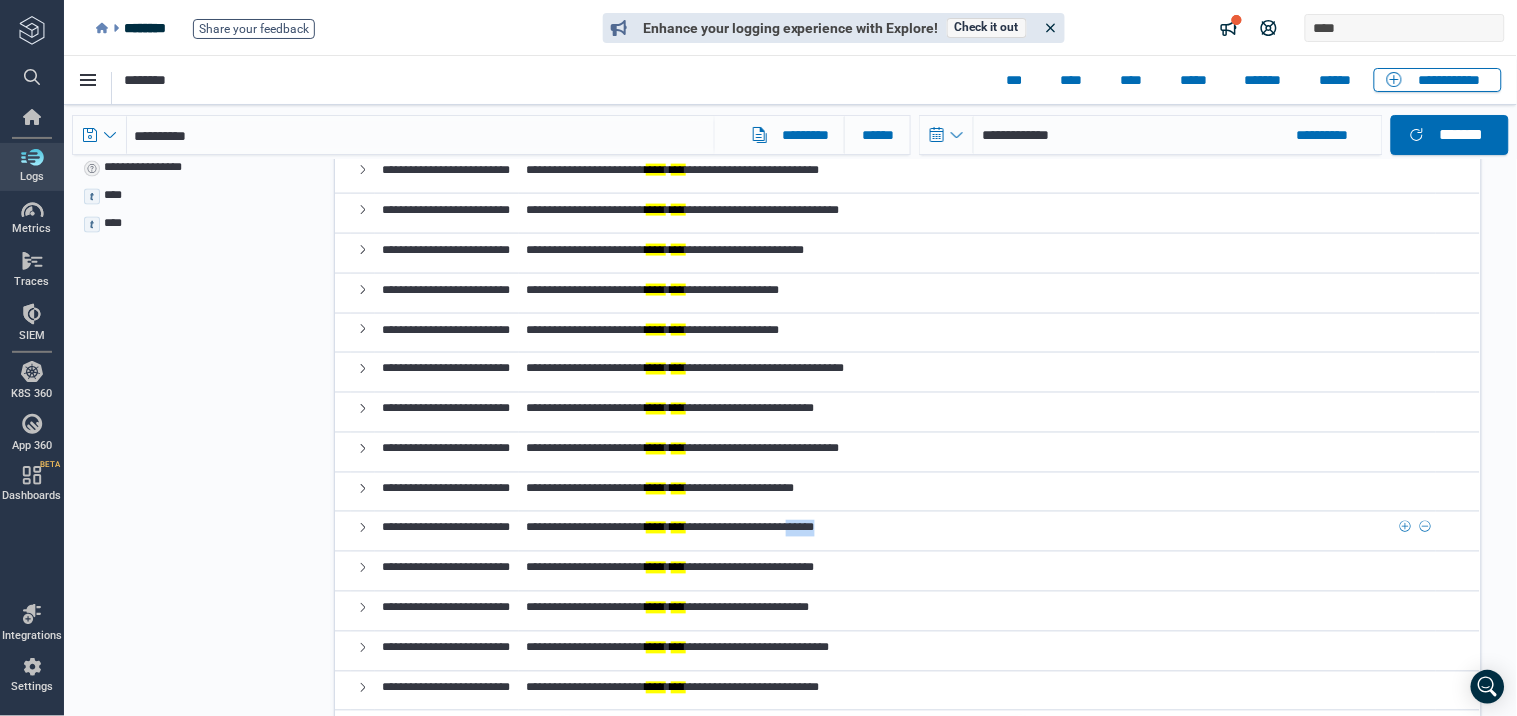 click on "**********" at bounding box center (670, 527) 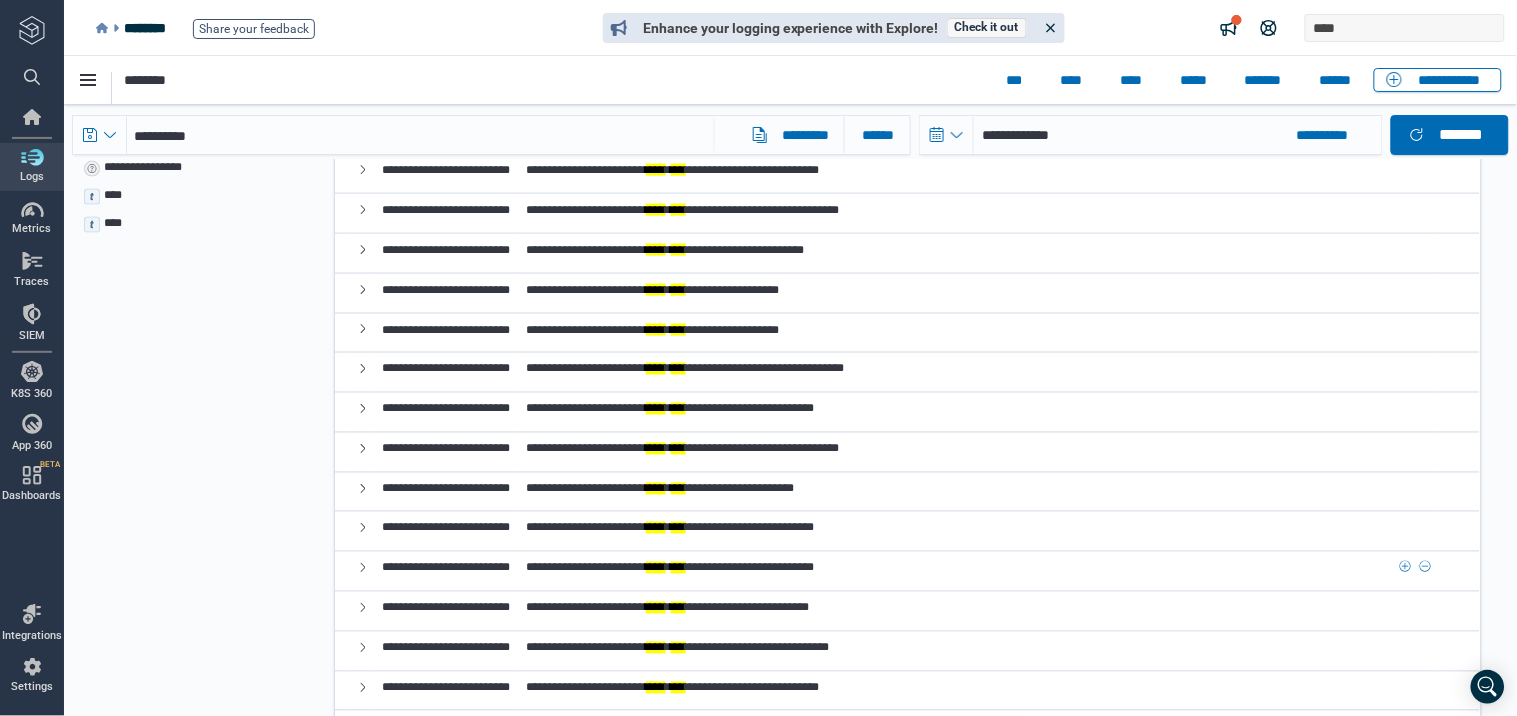 click on "**********" at bounding box center [670, 567] 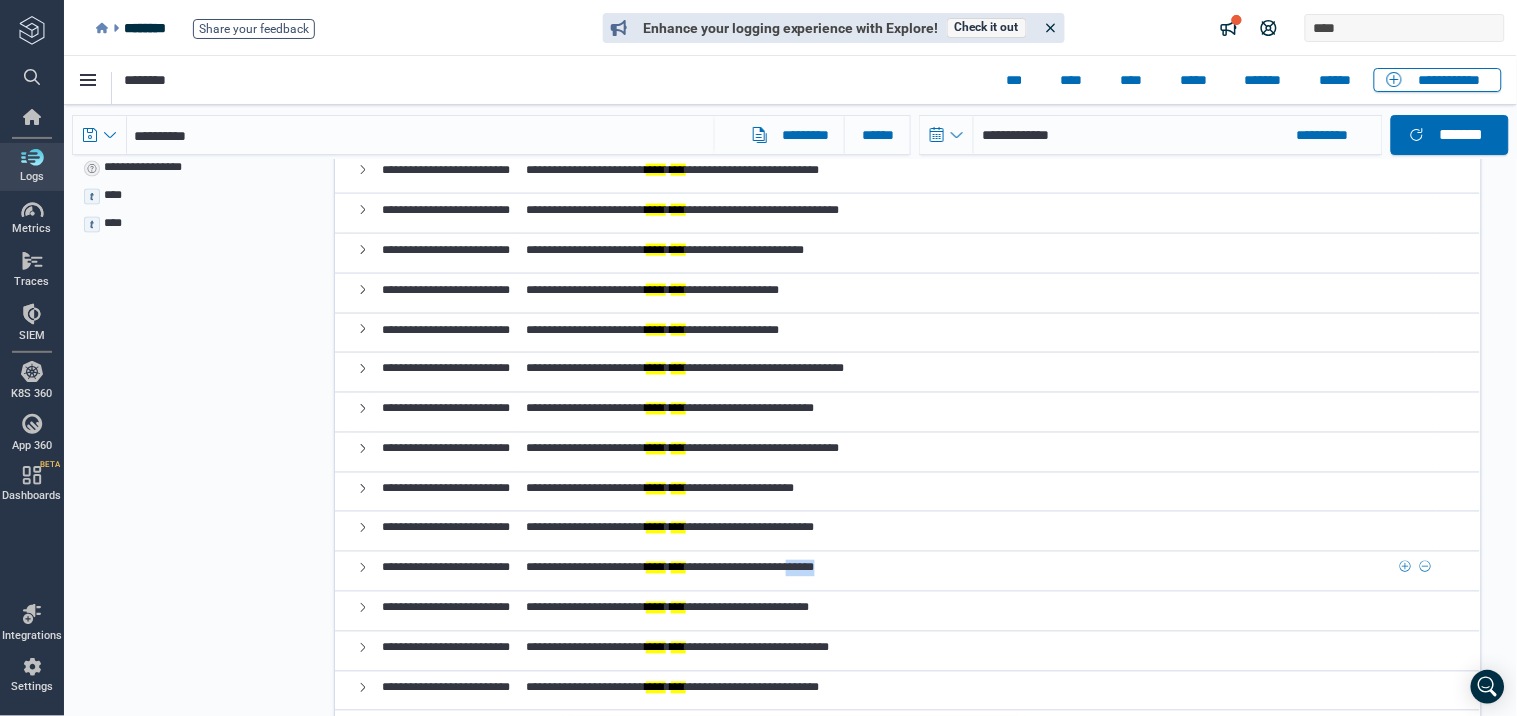click on "**********" at bounding box center [670, 567] 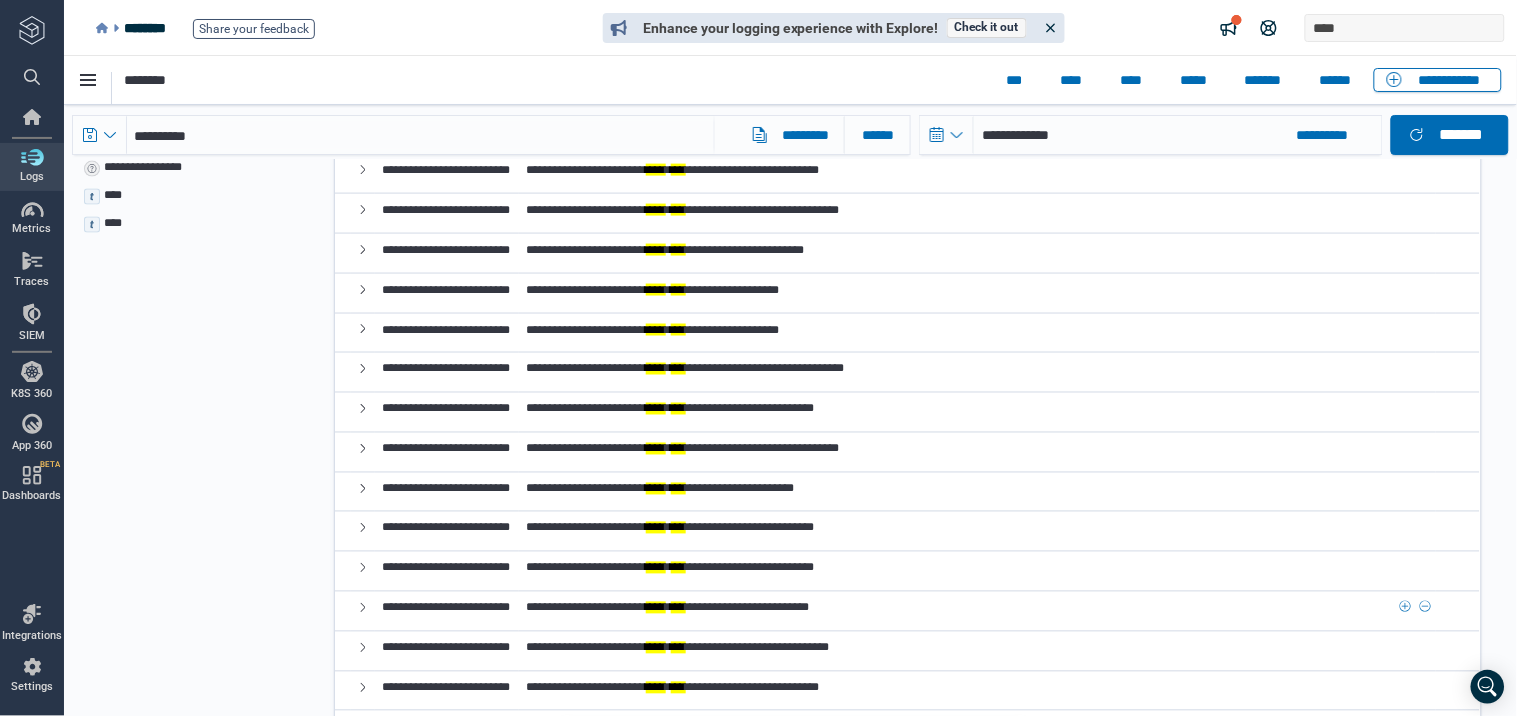click on "**********" at bounding box center [667, 607] 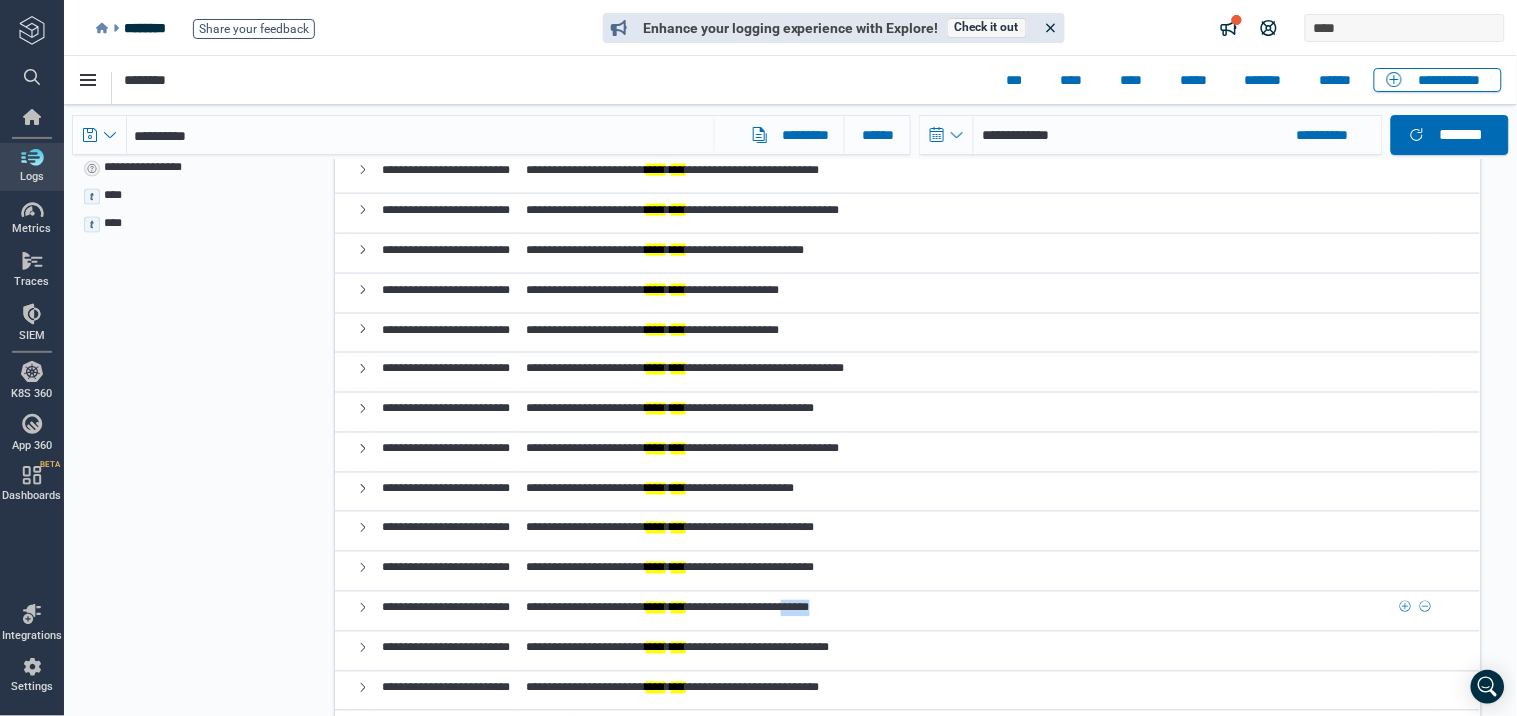 click on "**********" at bounding box center (667, 607) 